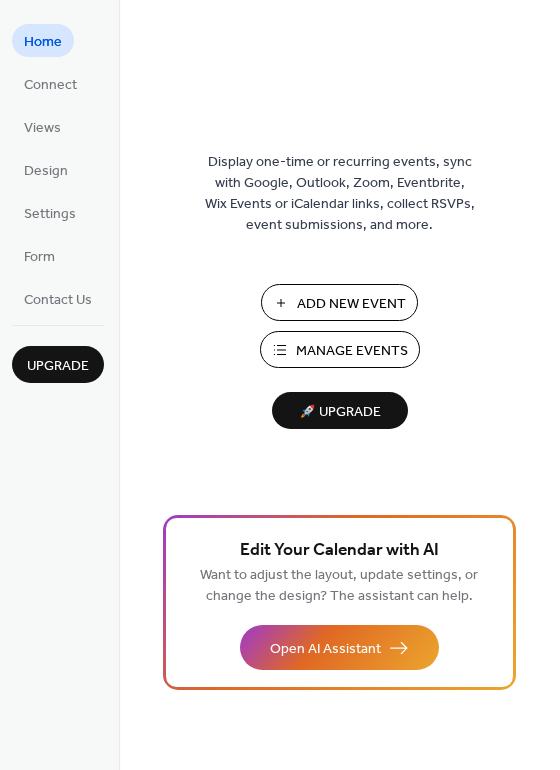 scroll, scrollTop: 0, scrollLeft: 0, axis: both 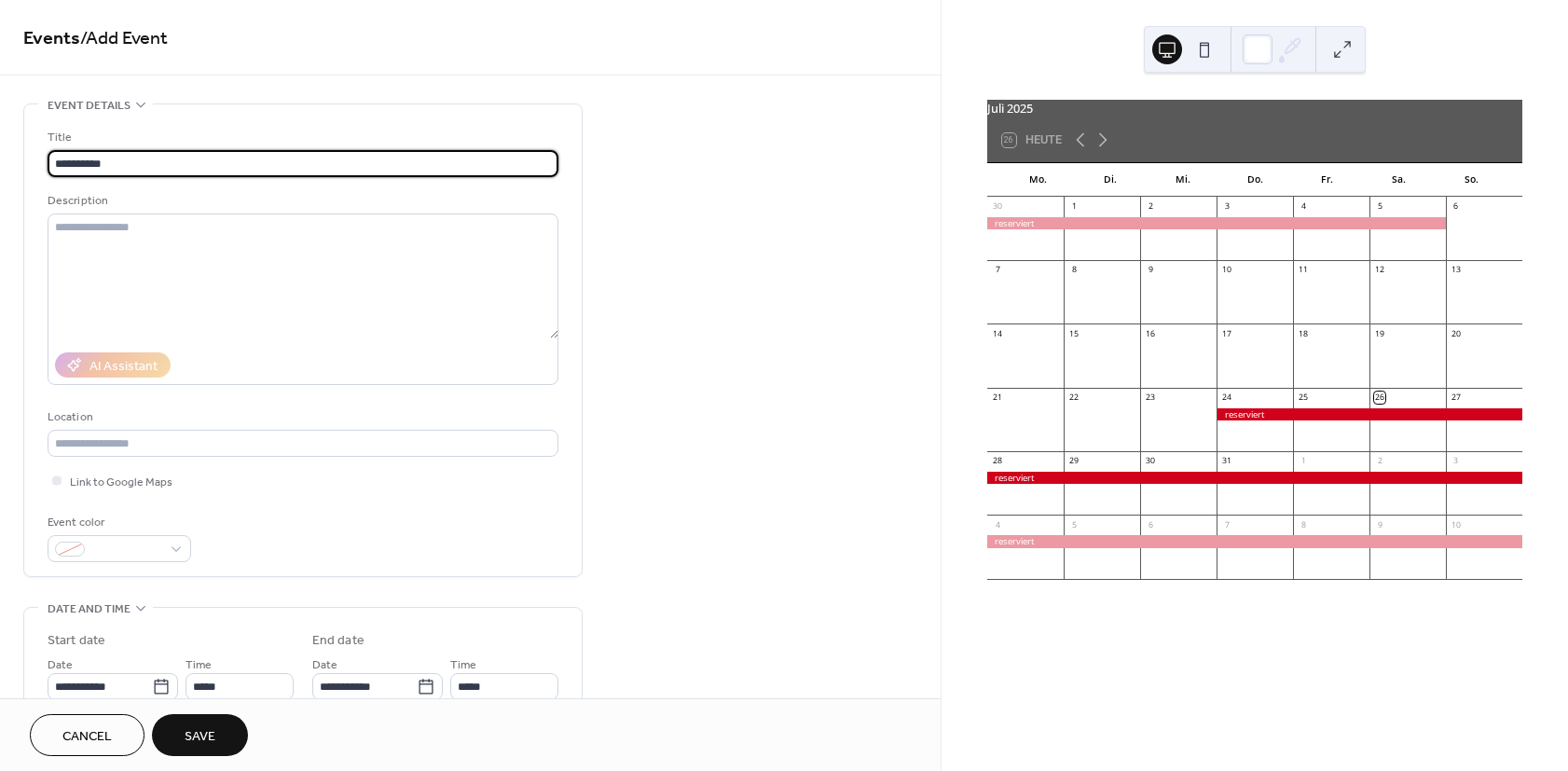type on "**********" 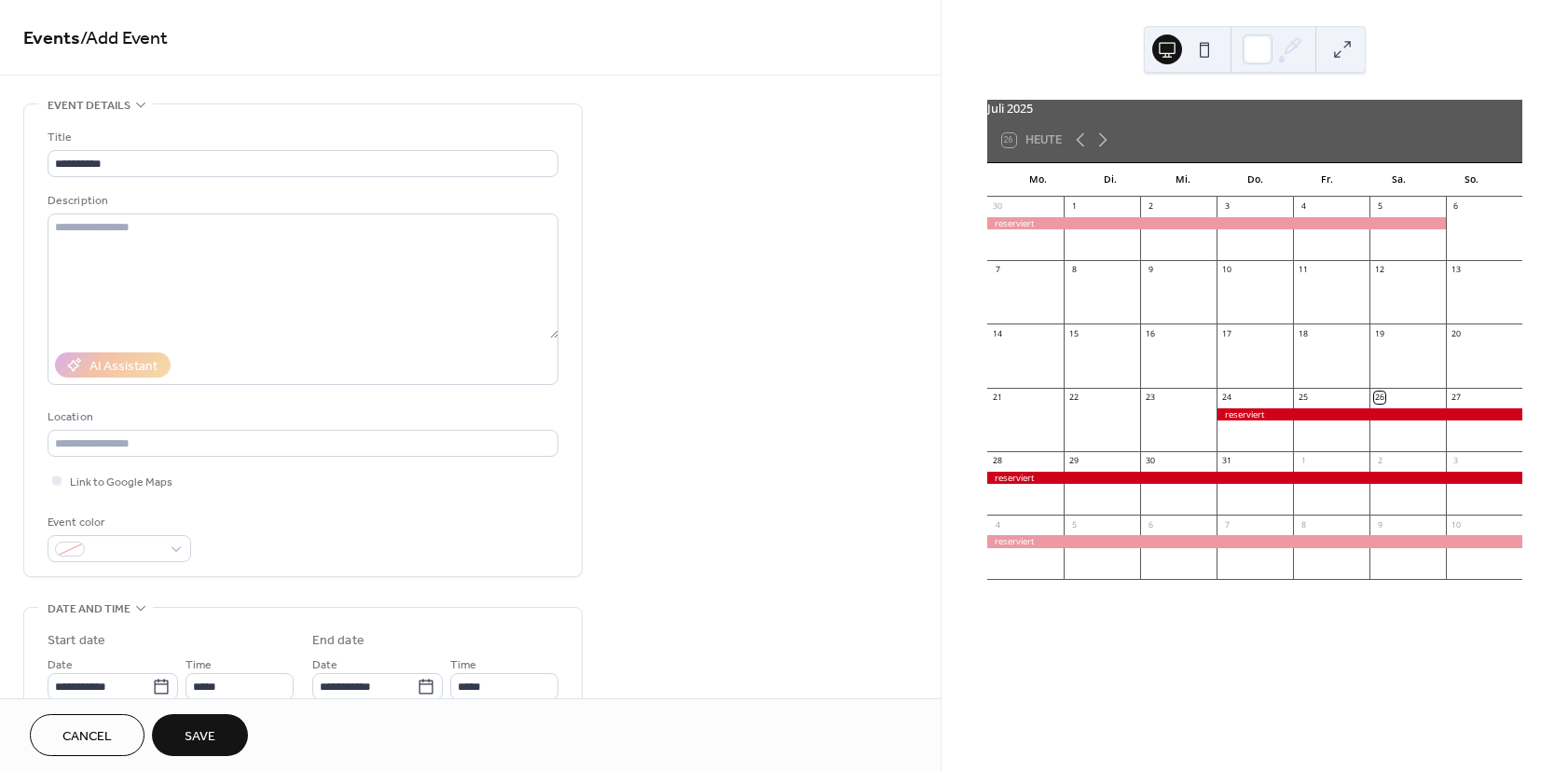 click on "Title" at bounding box center (301, 137) 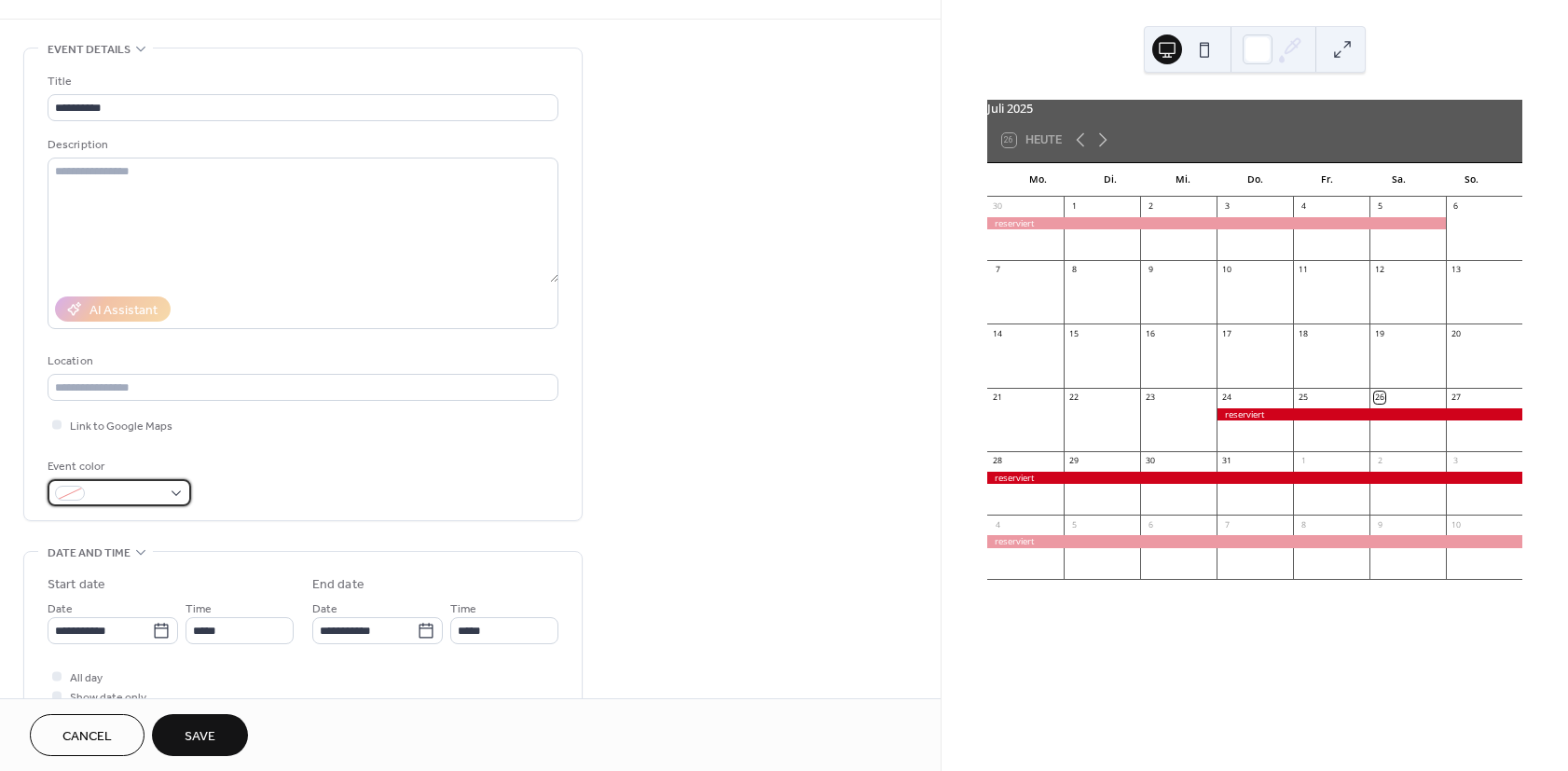 click at bounding box center [127, 494] 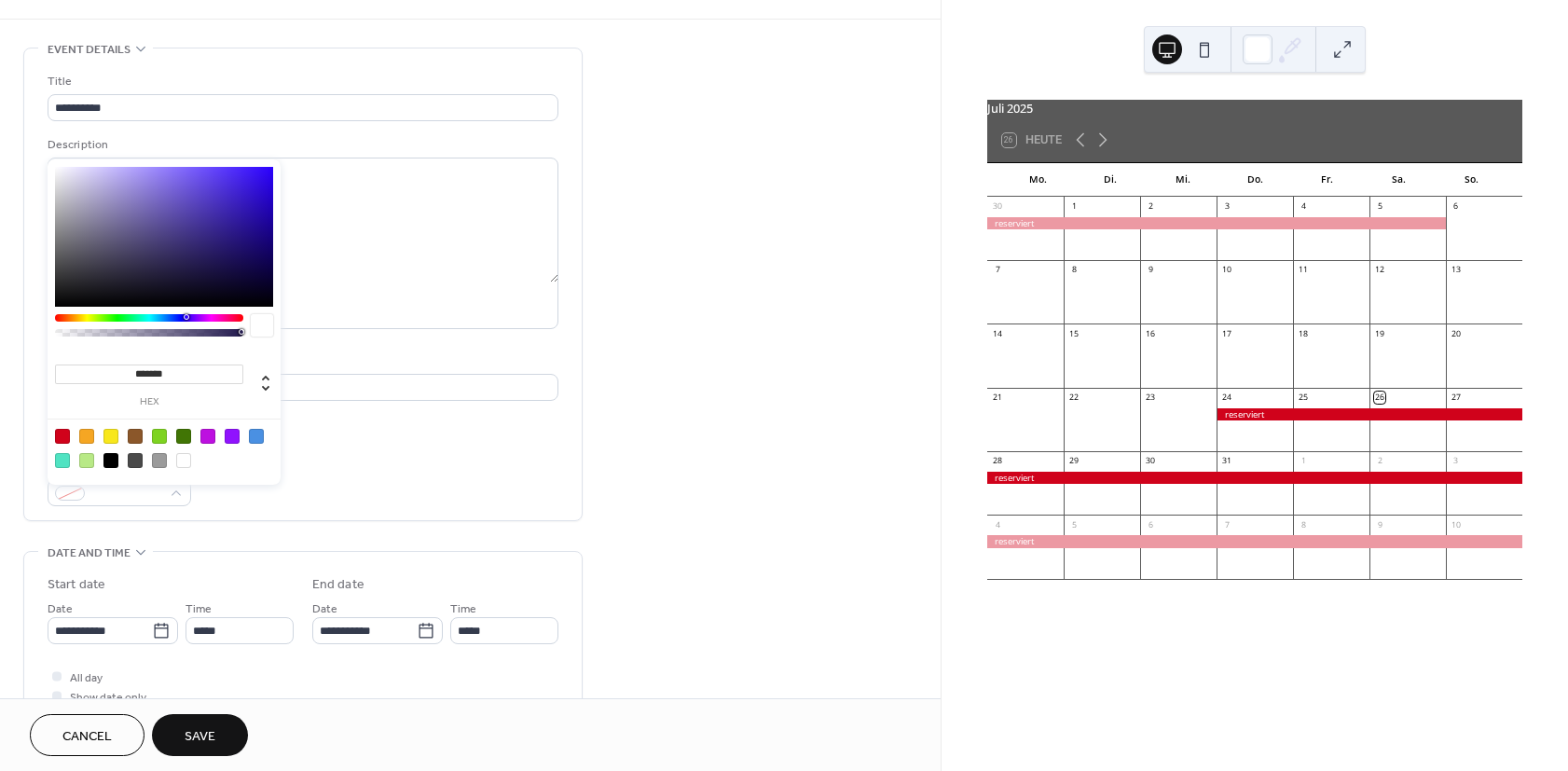 click at bounding box center [62, 436] 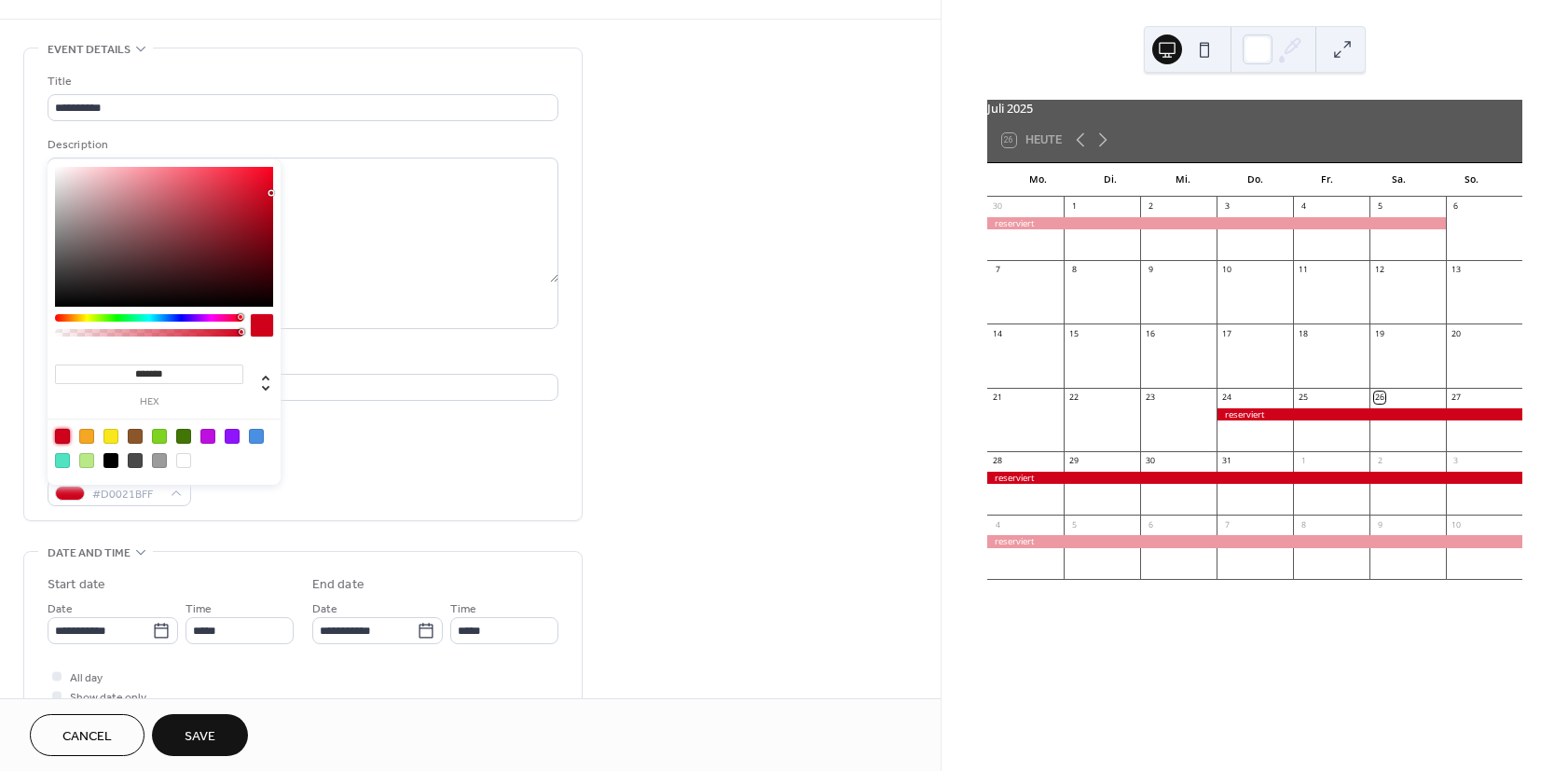 click on "Event color #D0021BFF" at bounding box center [303, 481] 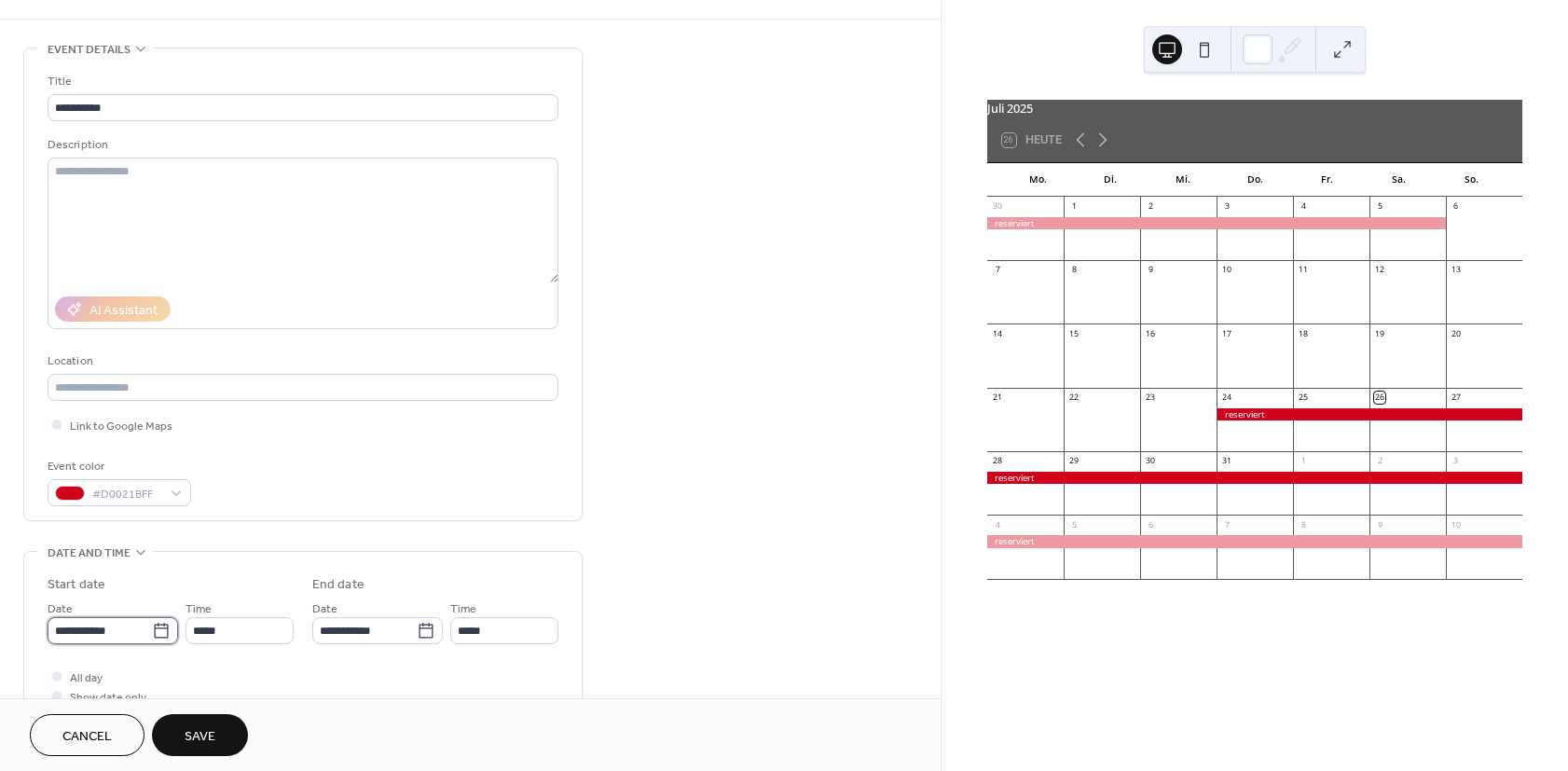click on "**********" at bounding box center [100, 630] 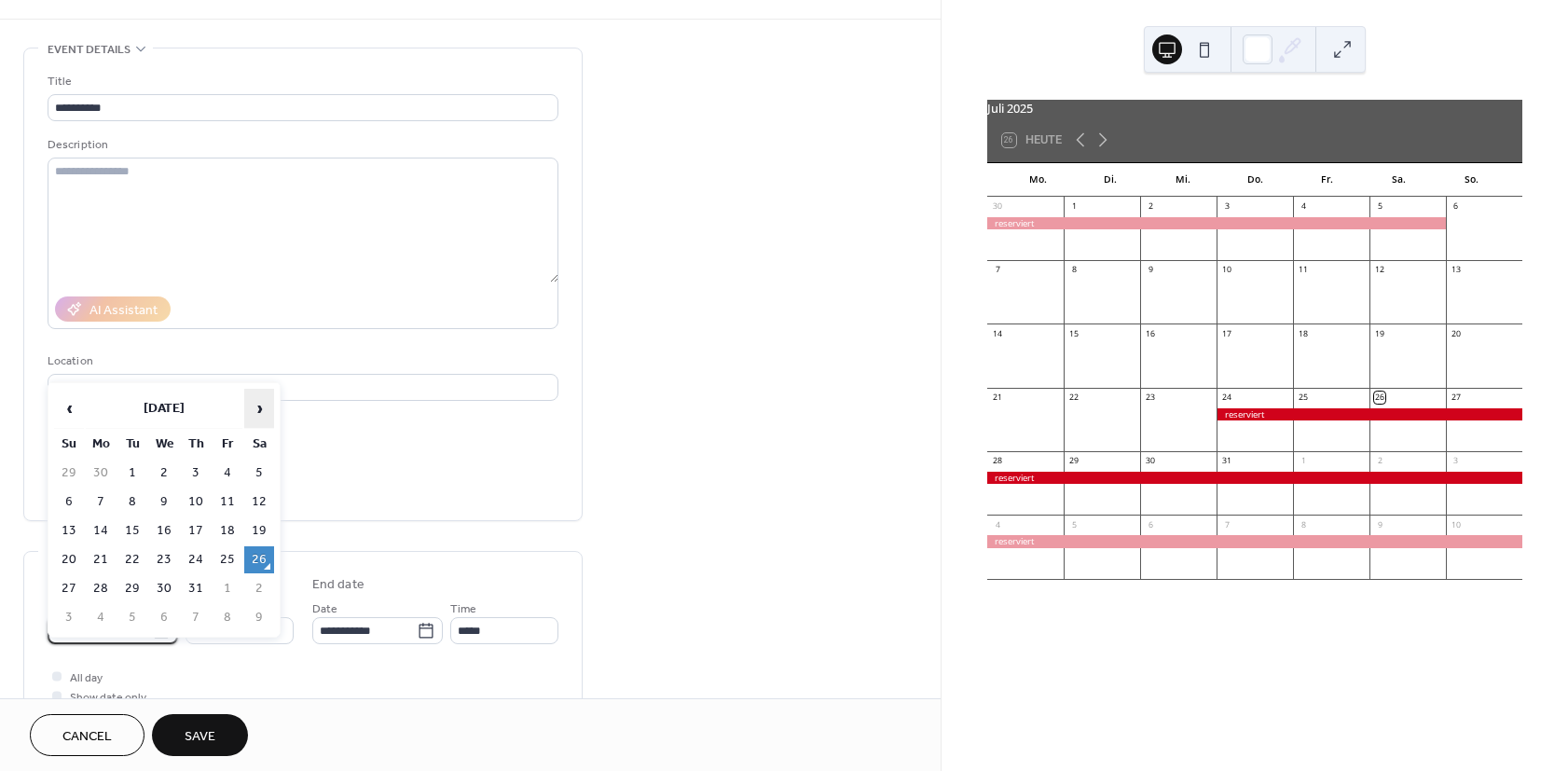 click on "›" at bounding box center (259, 408) 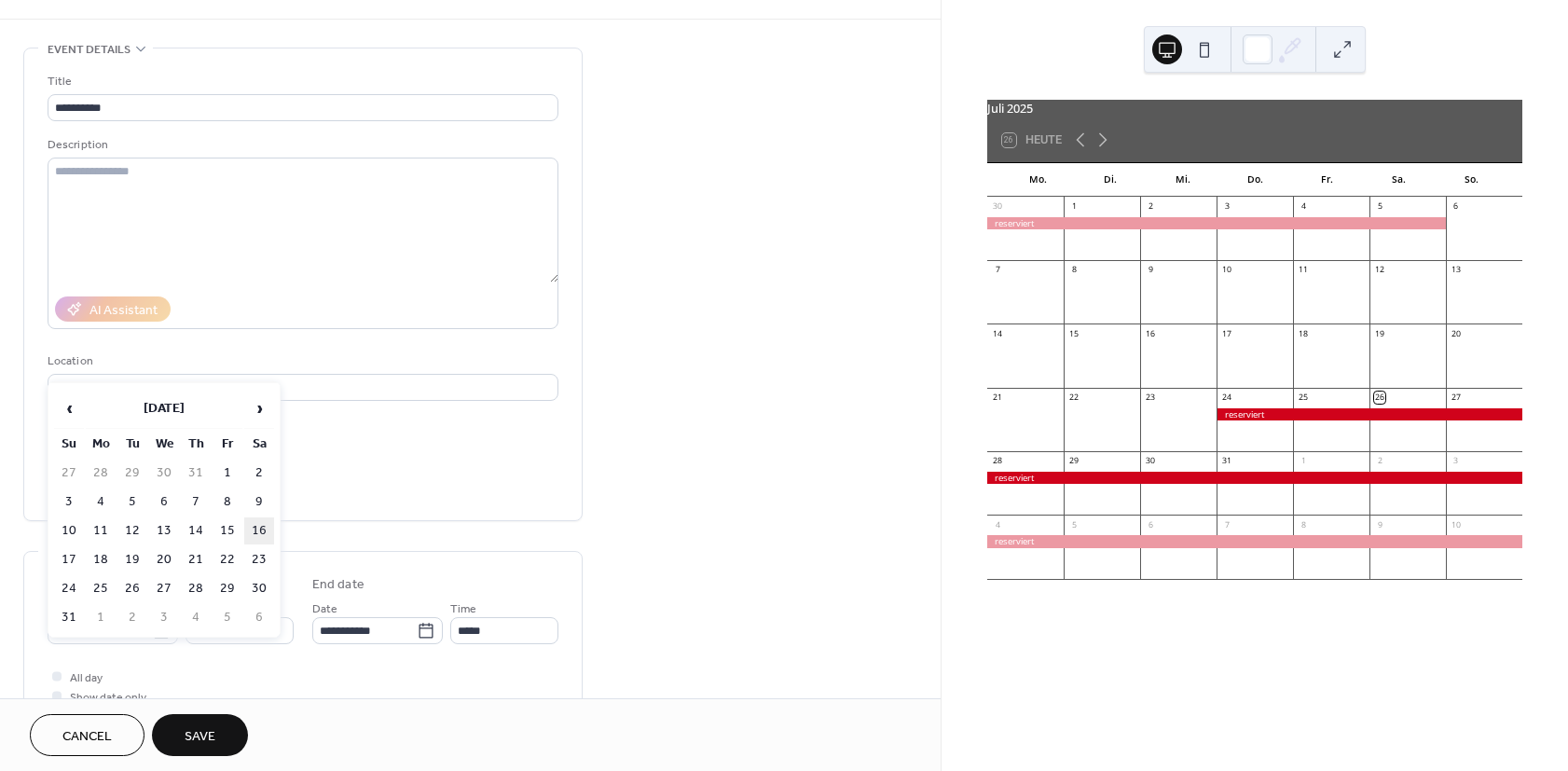 click on "16" at bounding box center (259, 530) 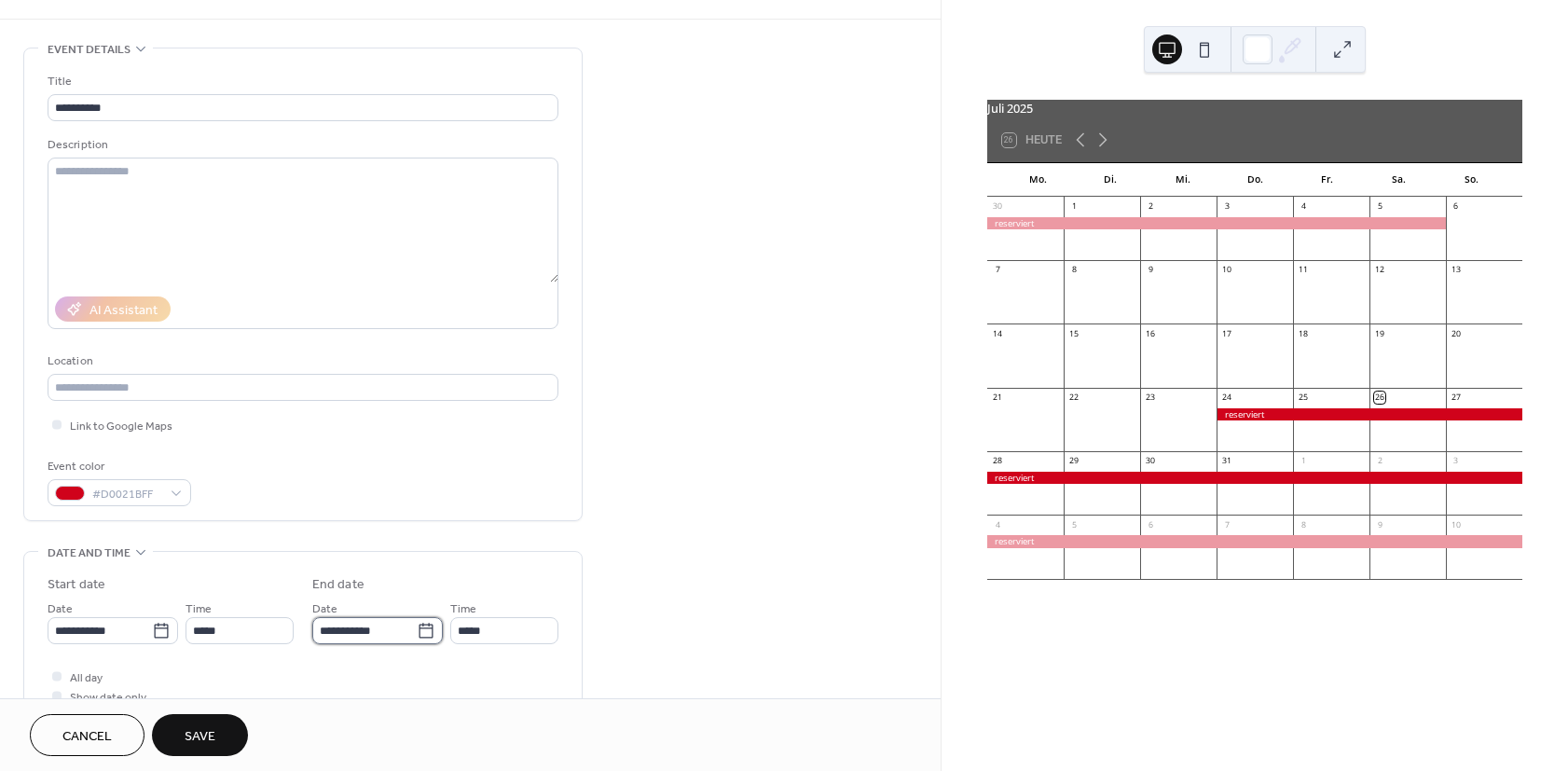 click on "**********" at bounding box center (364, 630) 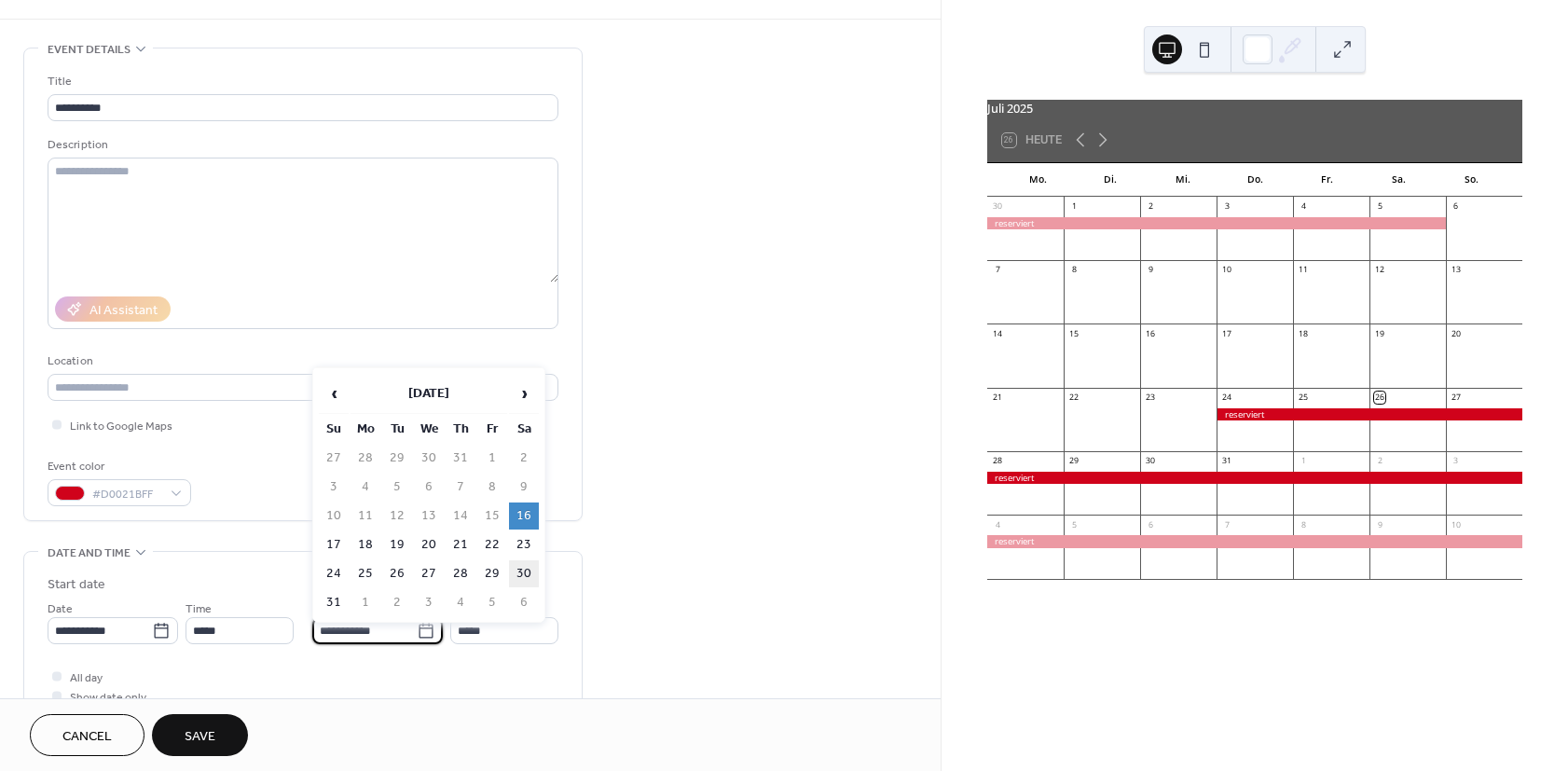 click on "30" at bounding box center [524, 573] 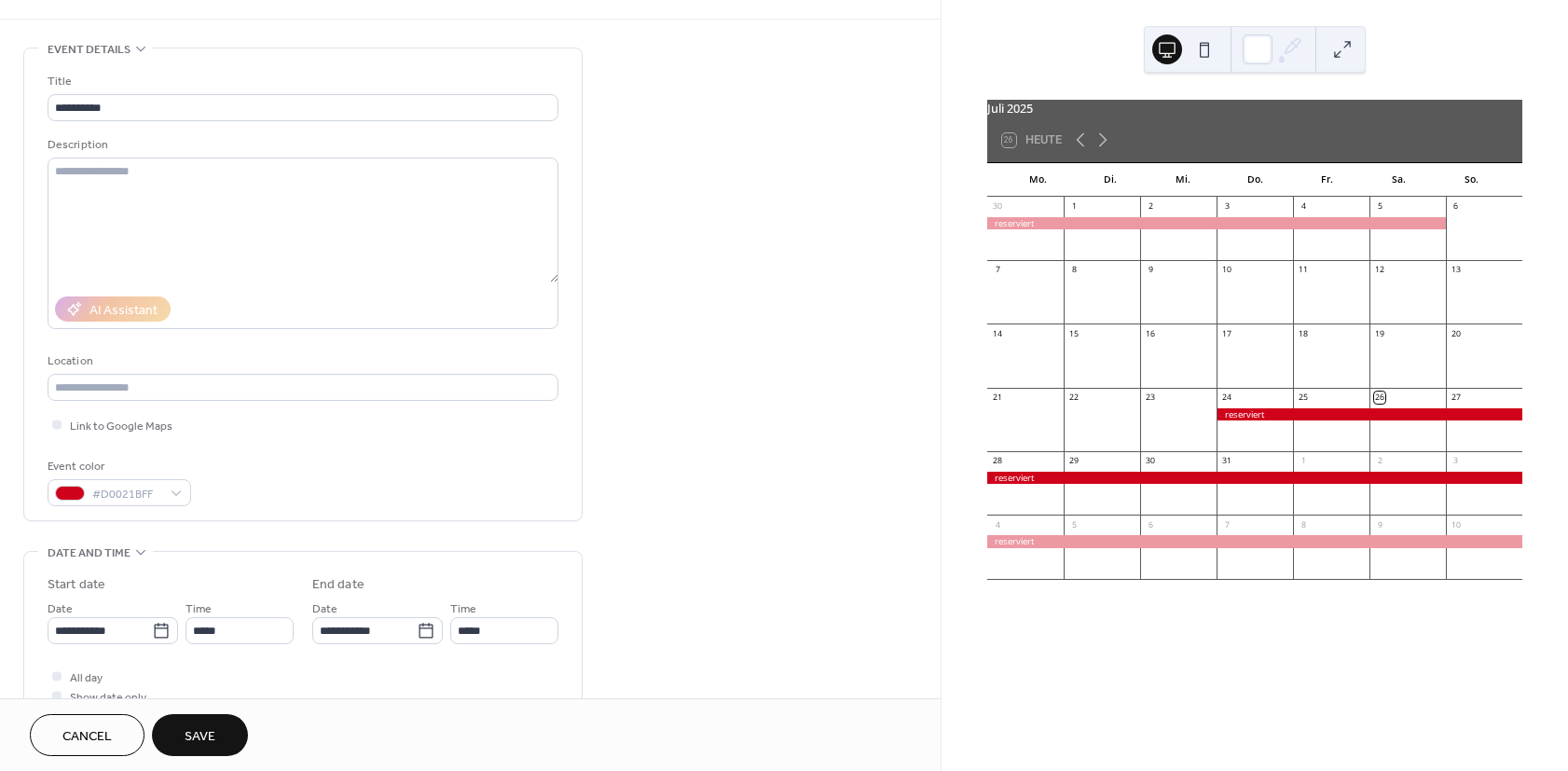 type on "**********" 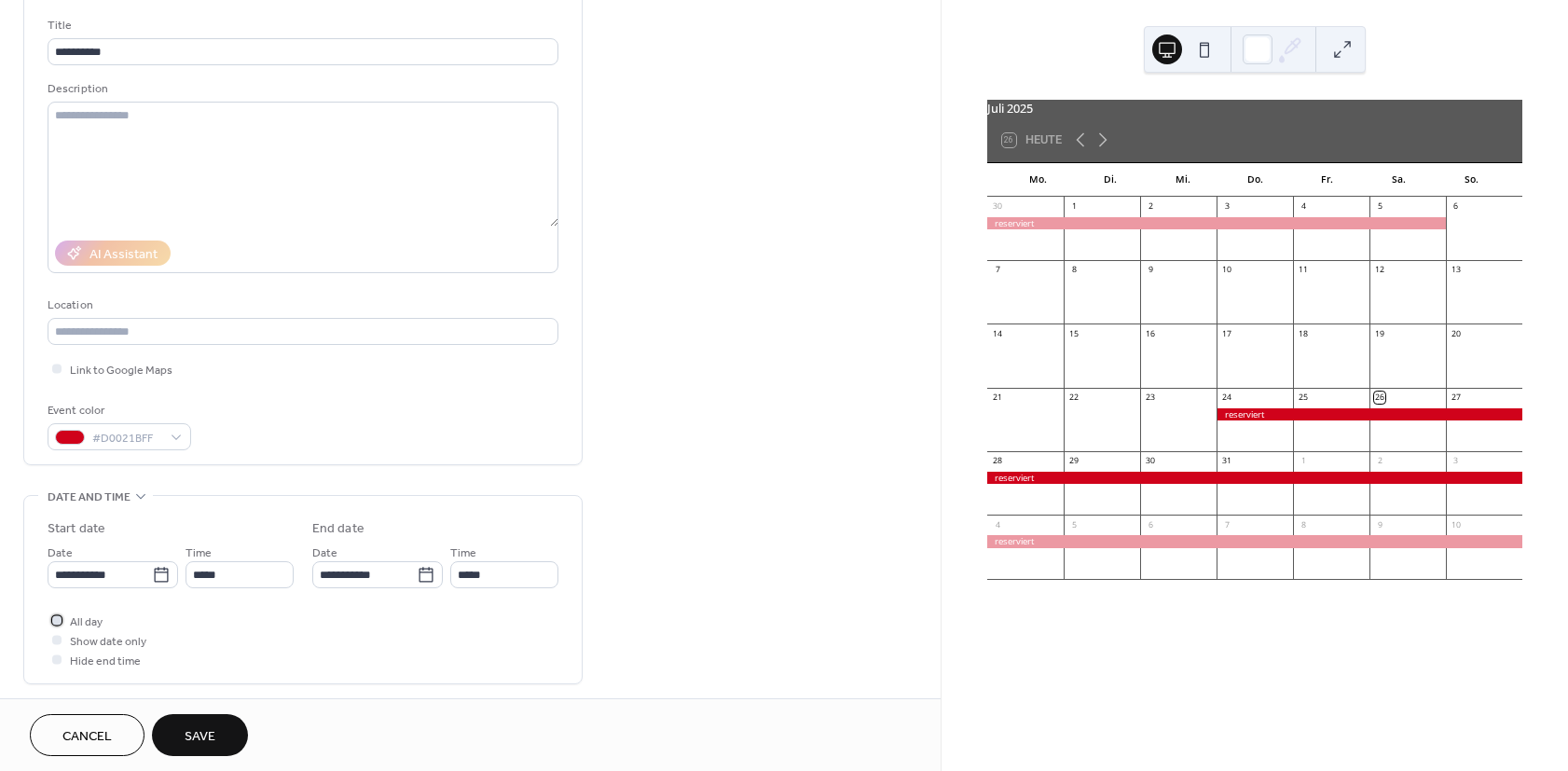click on "All day" at bounding box center [86, 622] 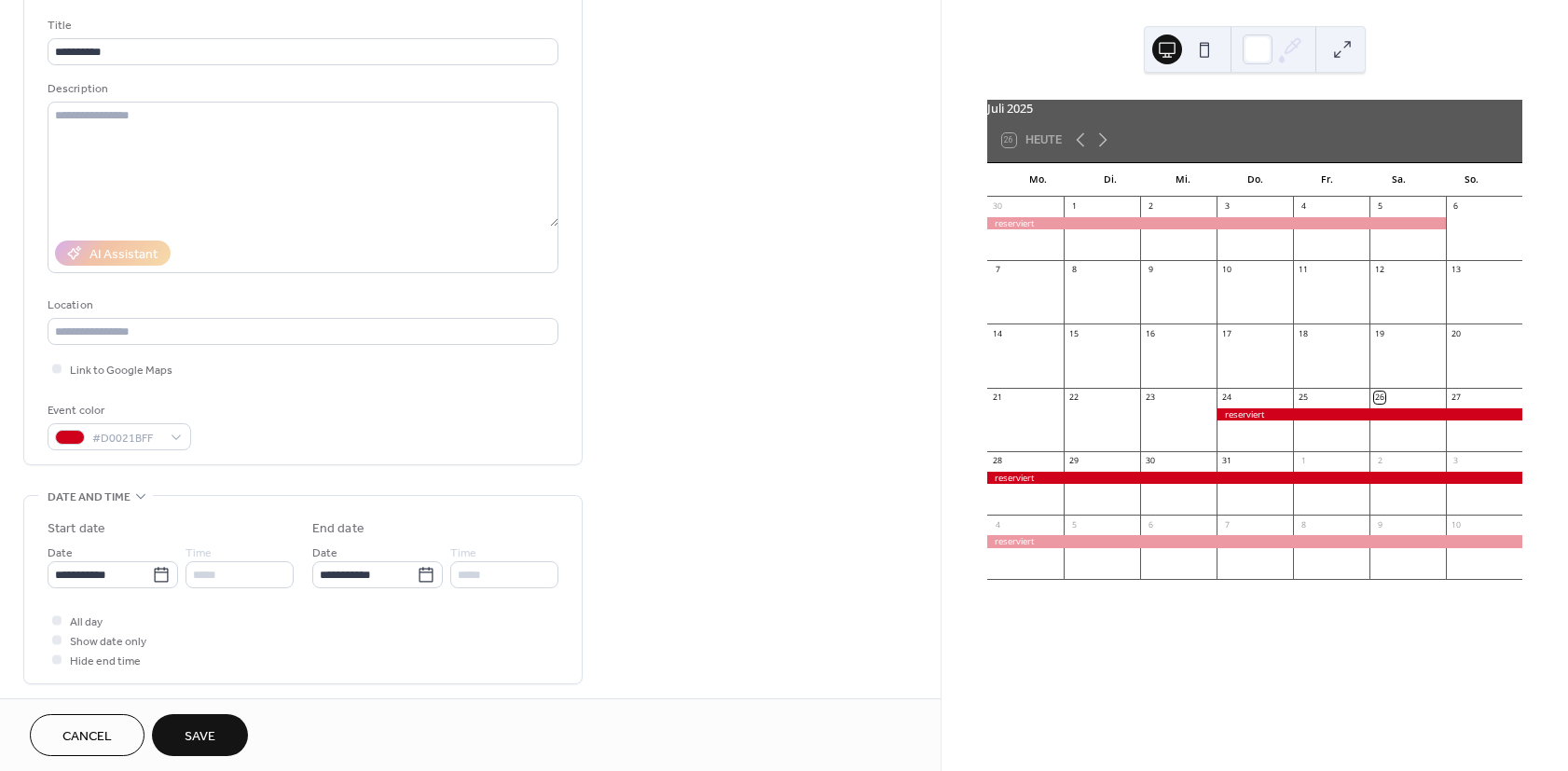 click on "Save" at bounding box center [199, 737] 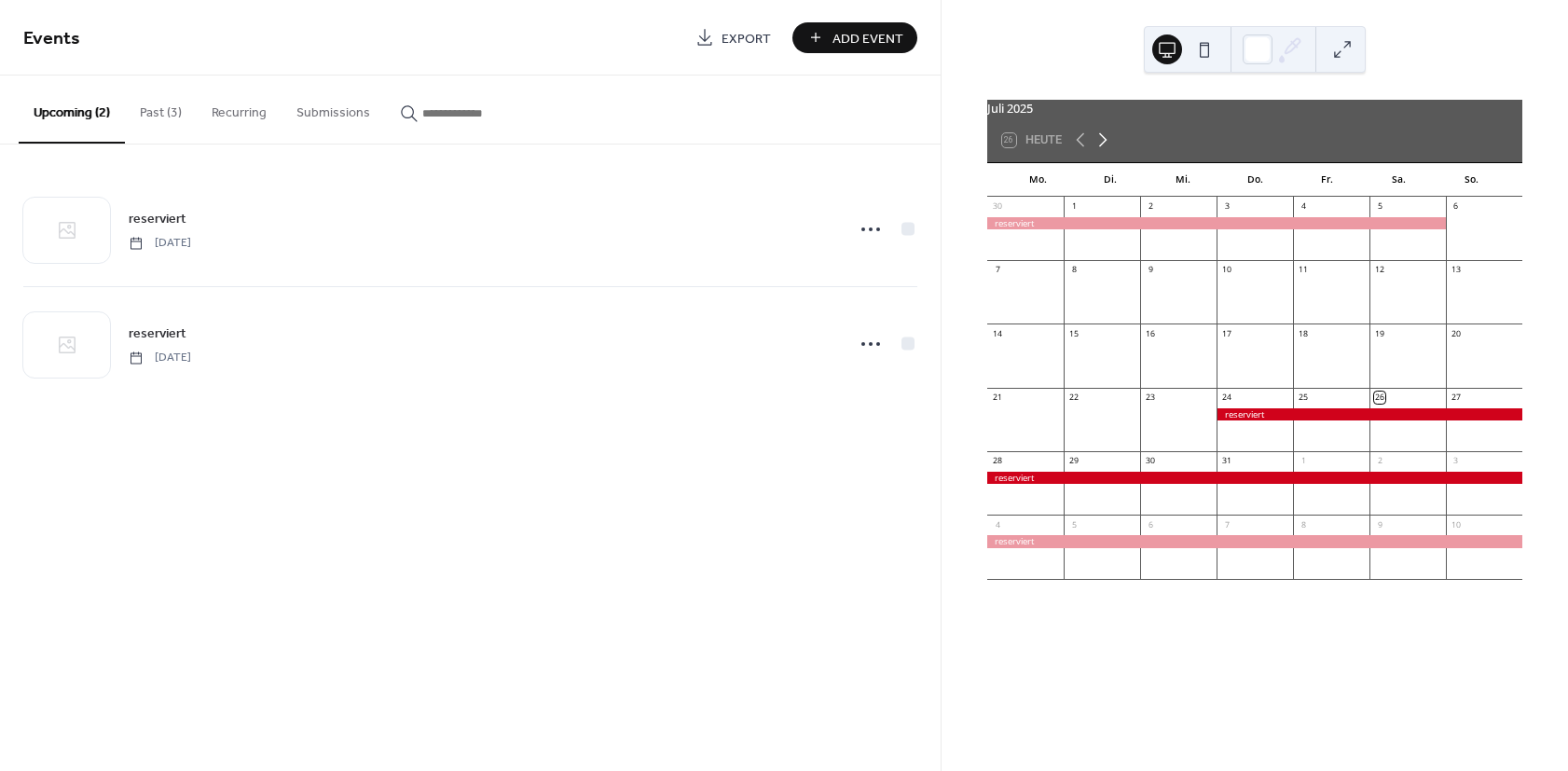 click 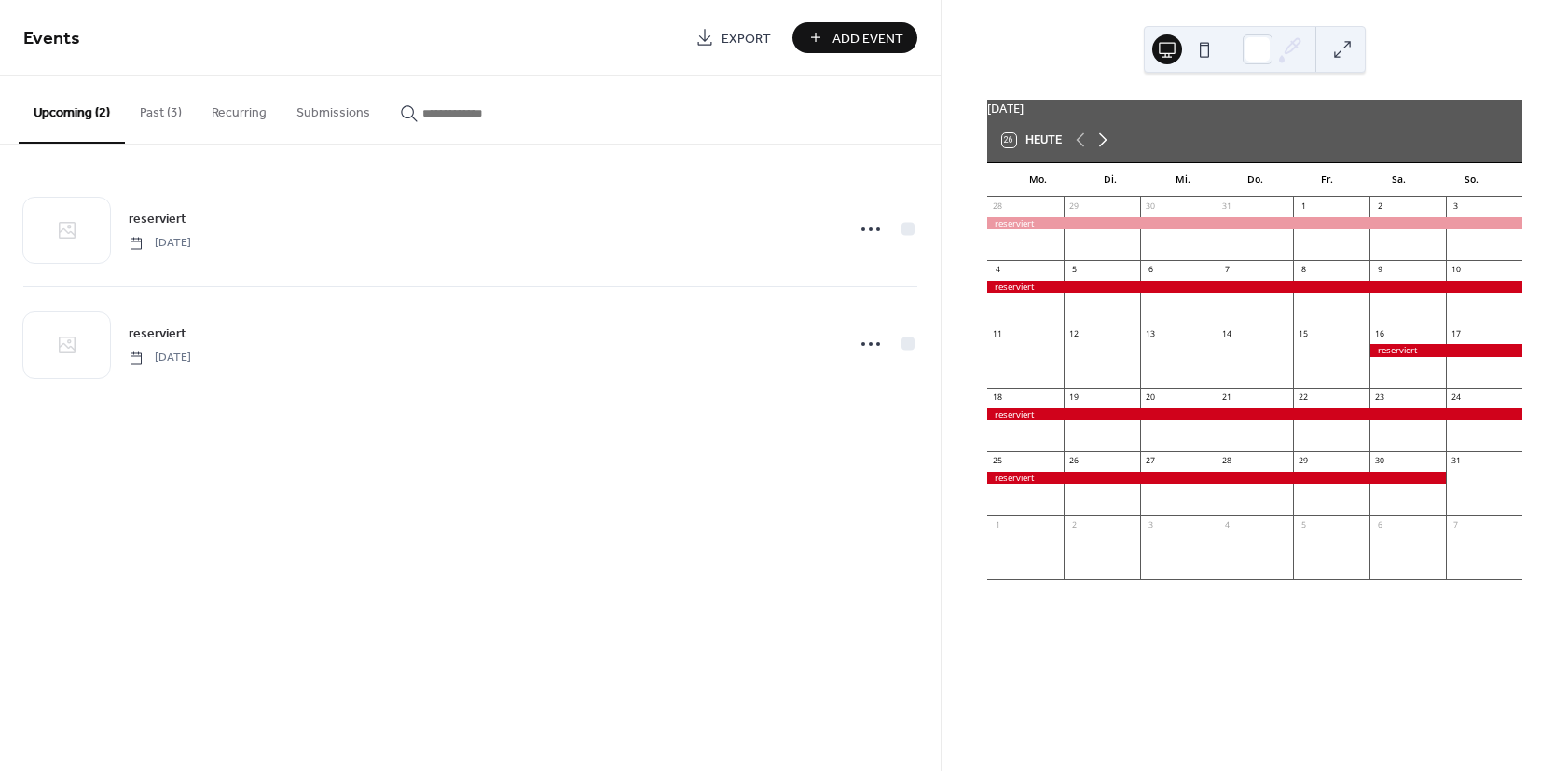 click 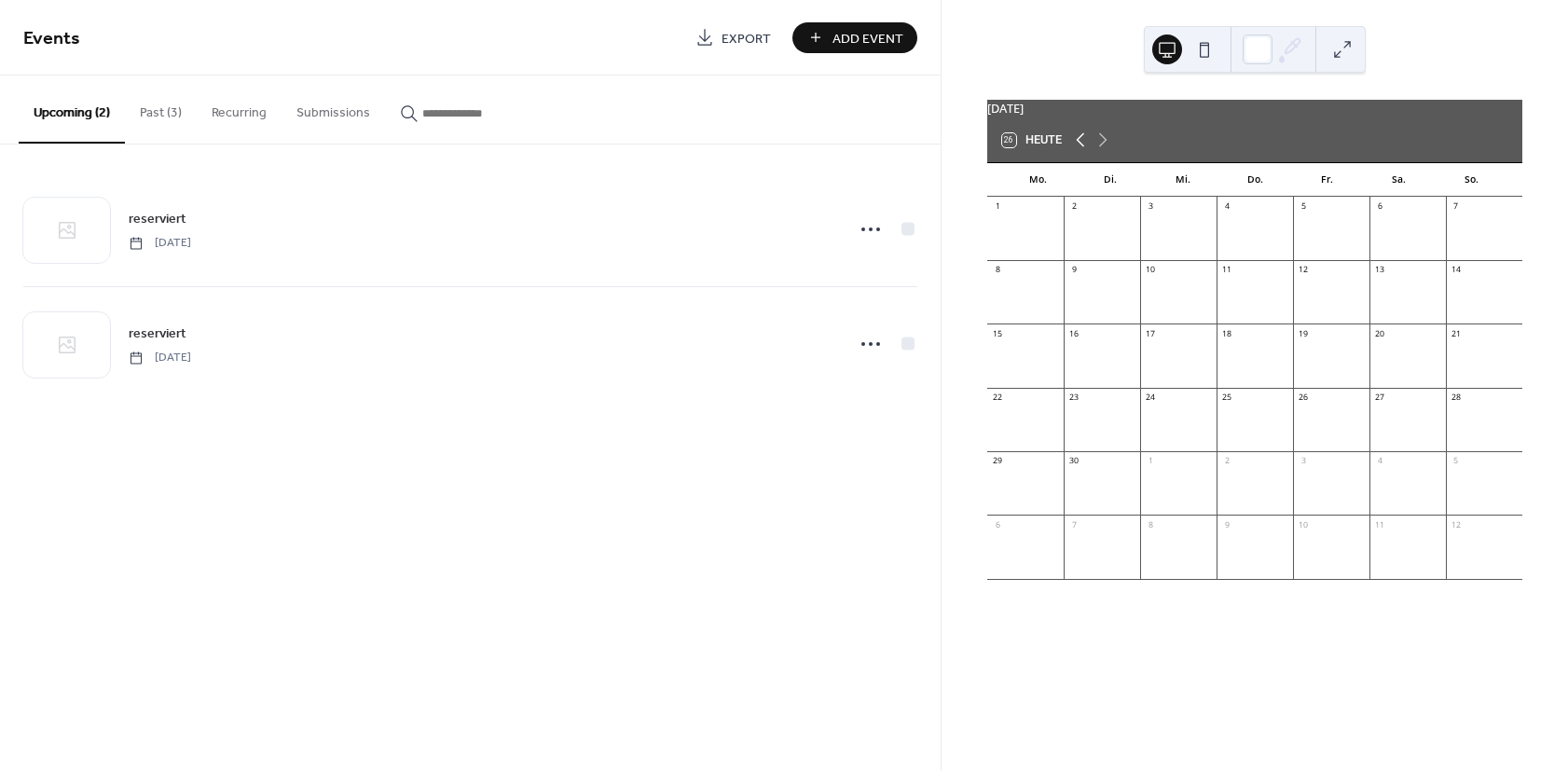 click 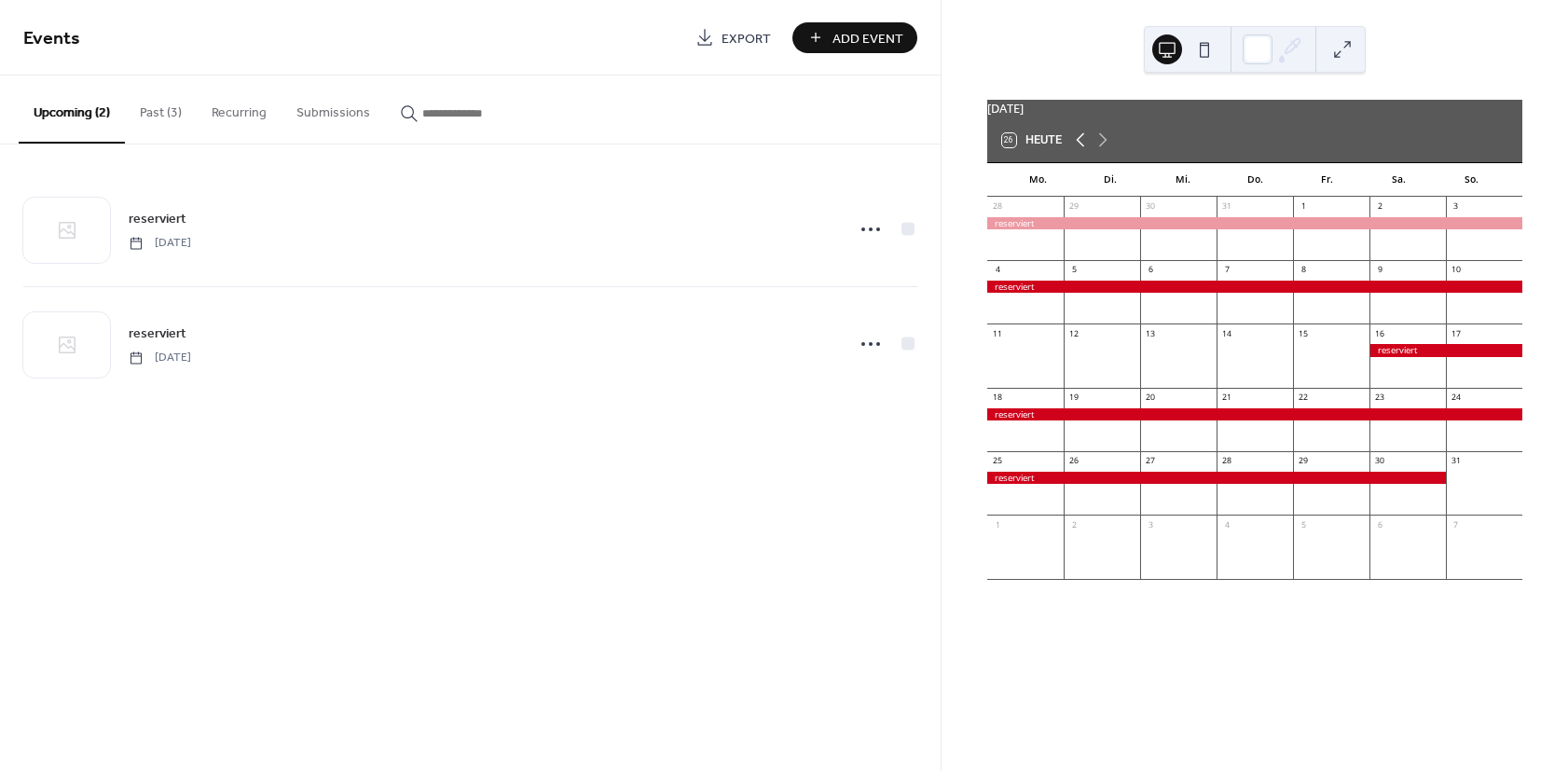 click 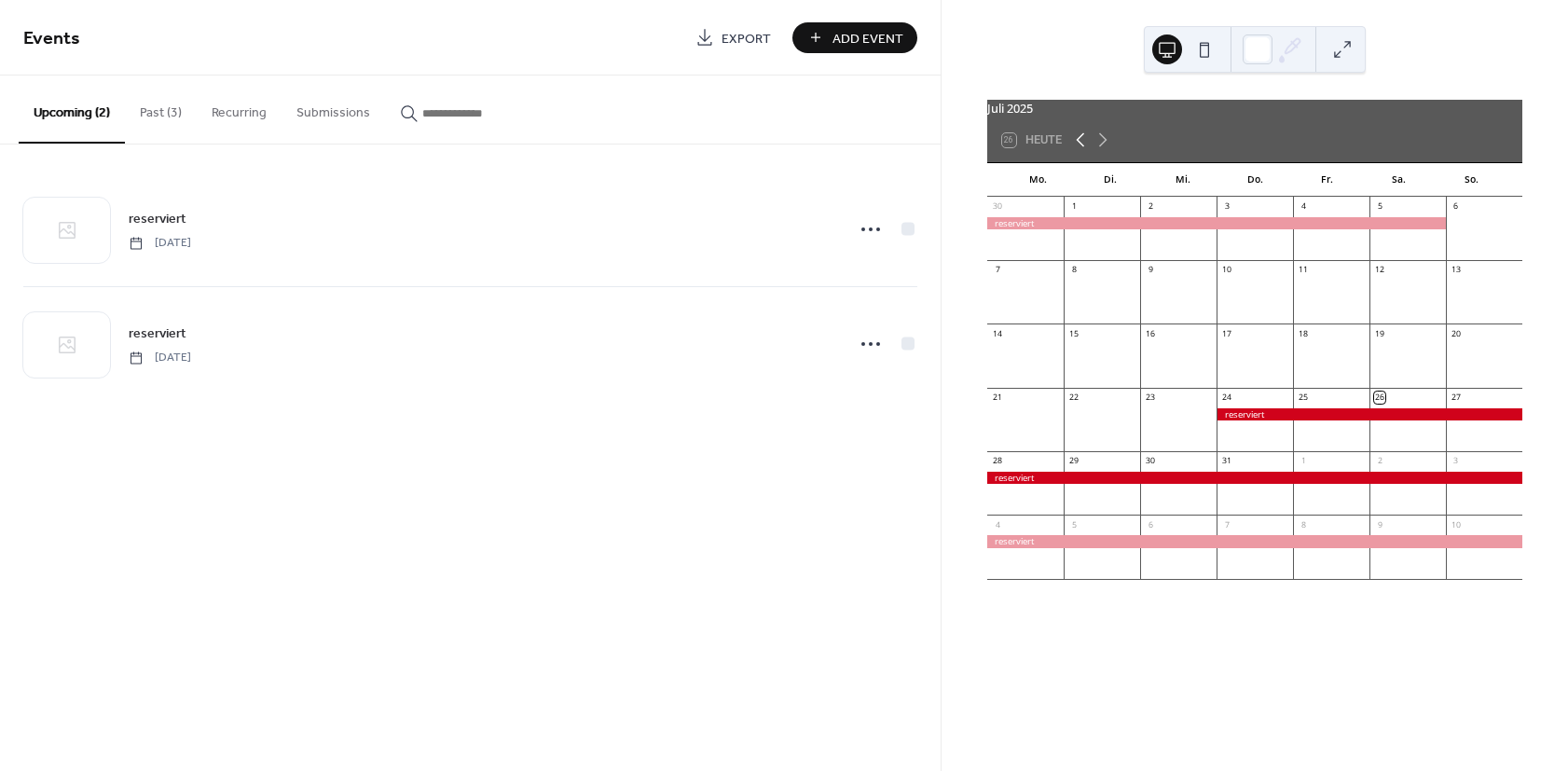 click 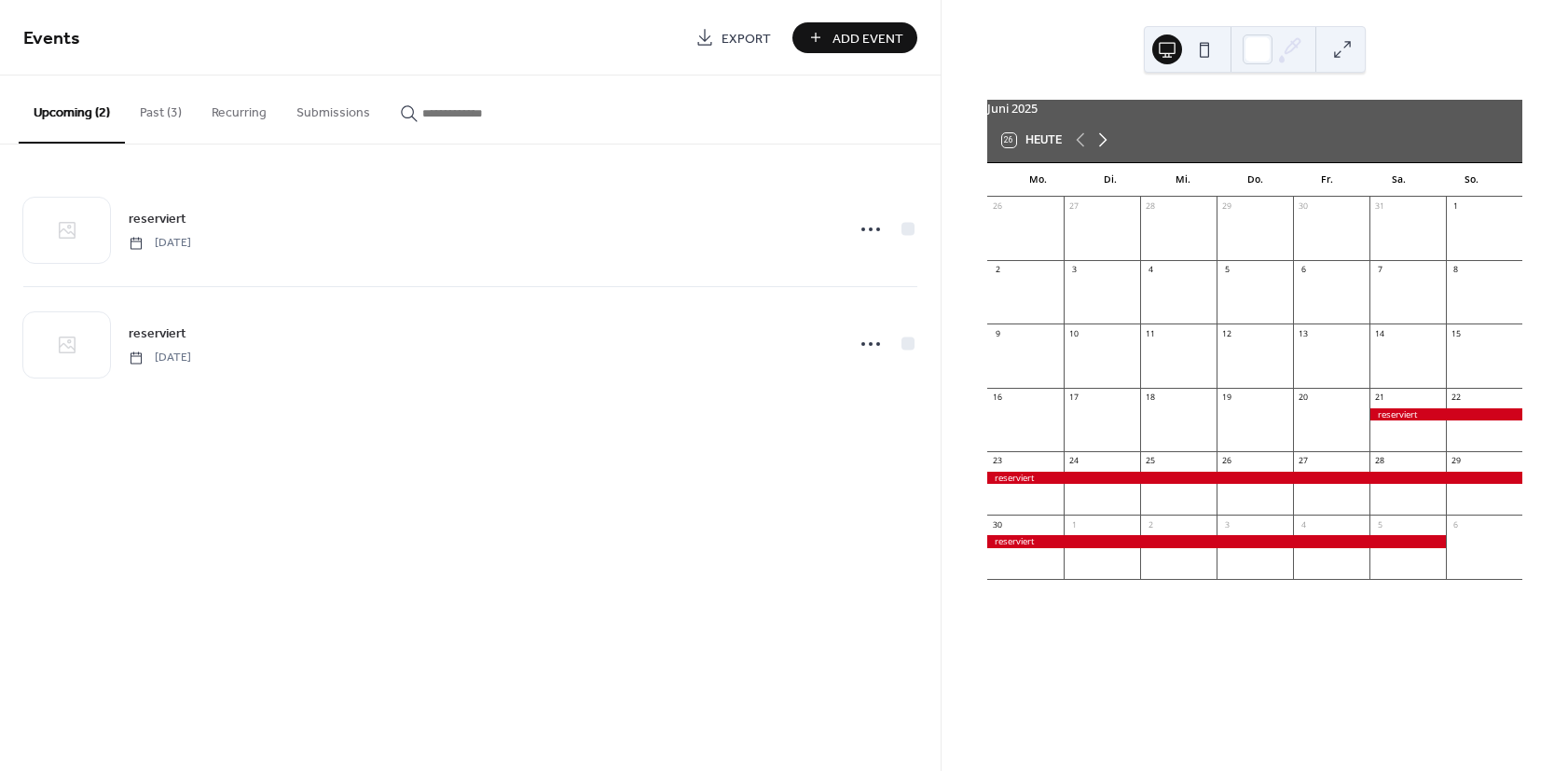 click 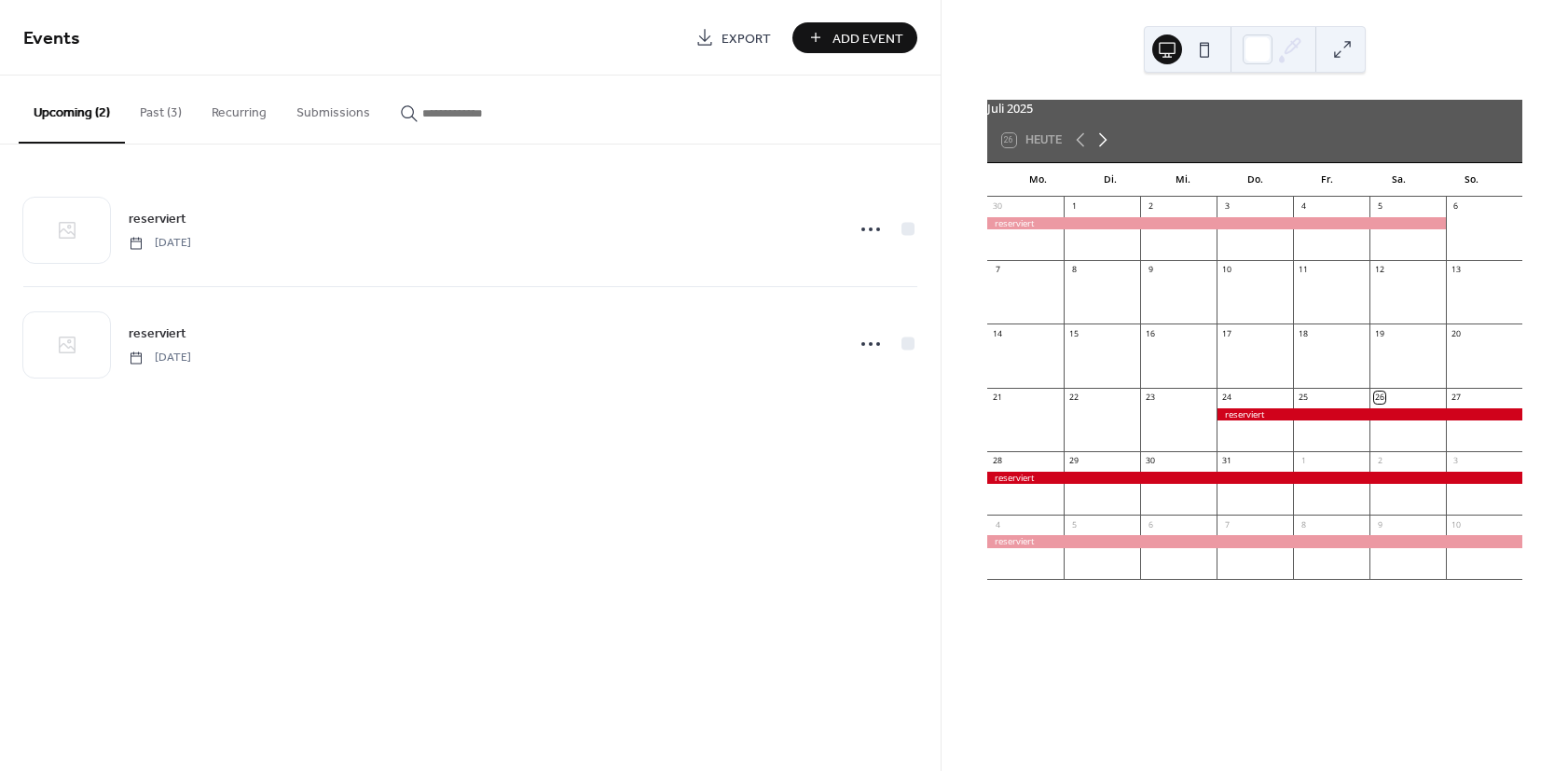 click 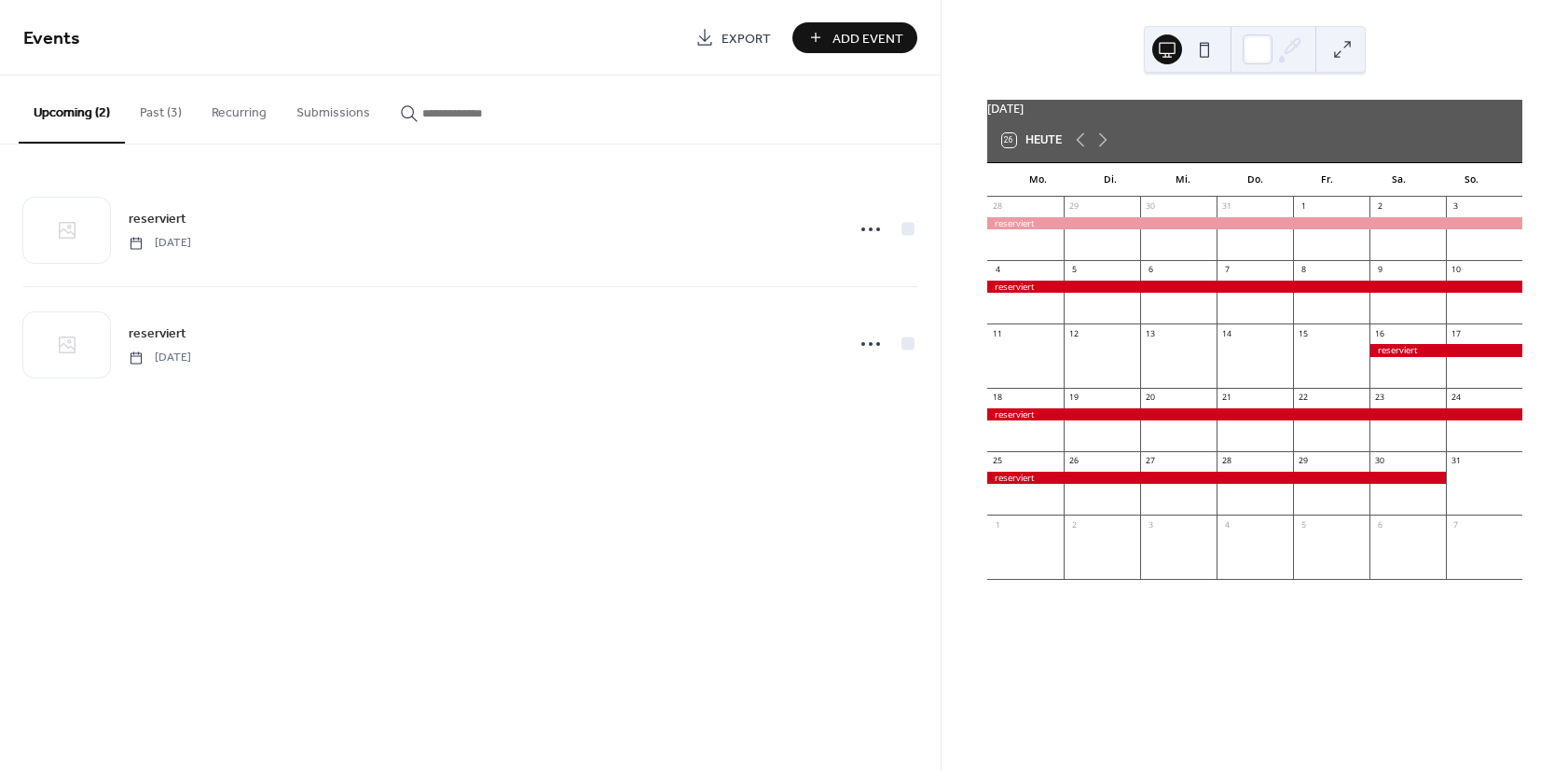 click on "Past (3)" at bounding box center (160, 108) 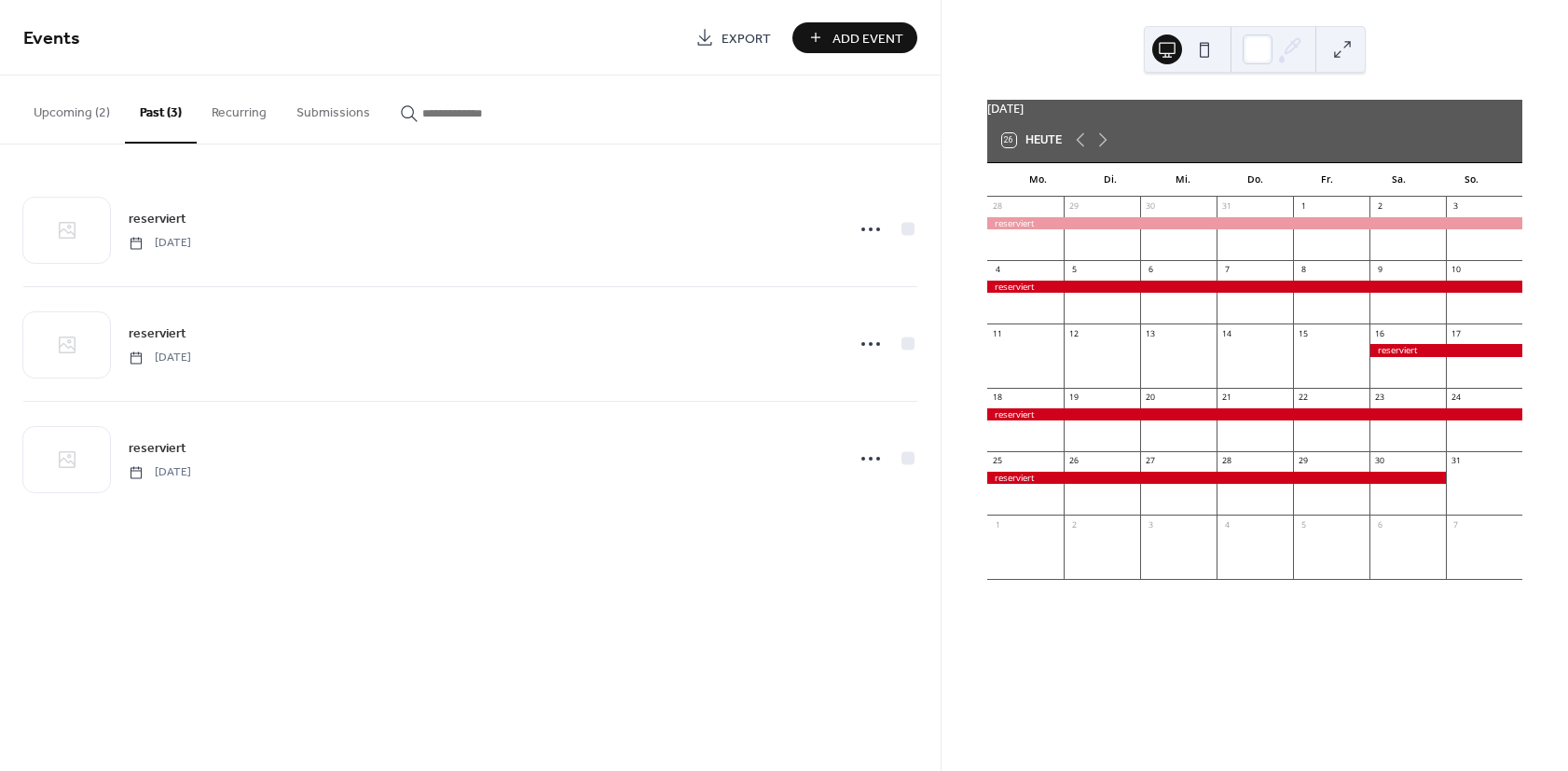 click on "Upcoming (2)" at bounding box center (72, 108) 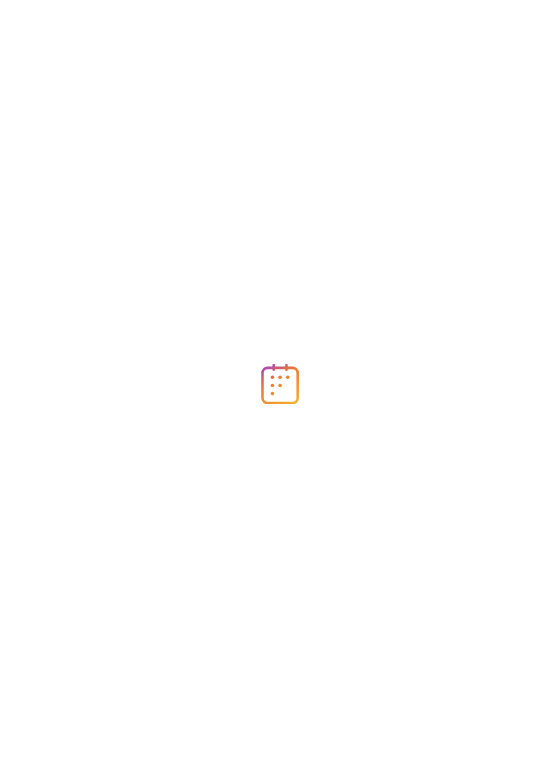 scroll, scrollTop: 0, scrollLeft: 0, axis: both 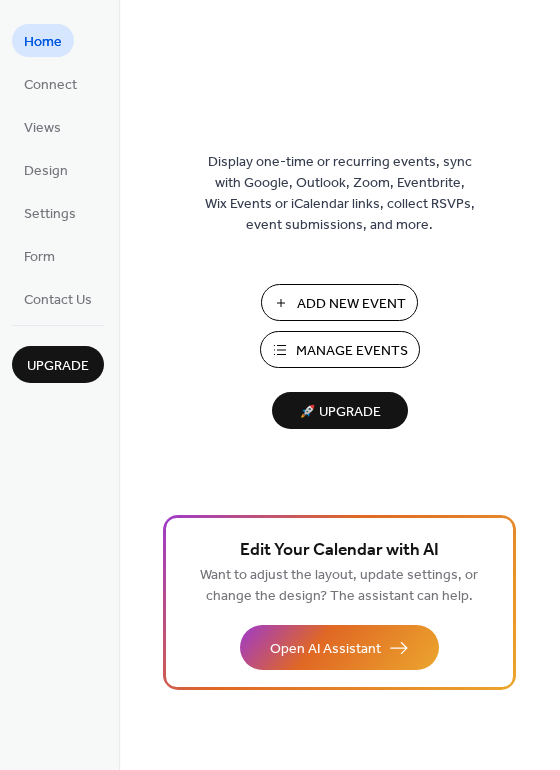 click on "Add New Event" at bounding box center [351, 304] 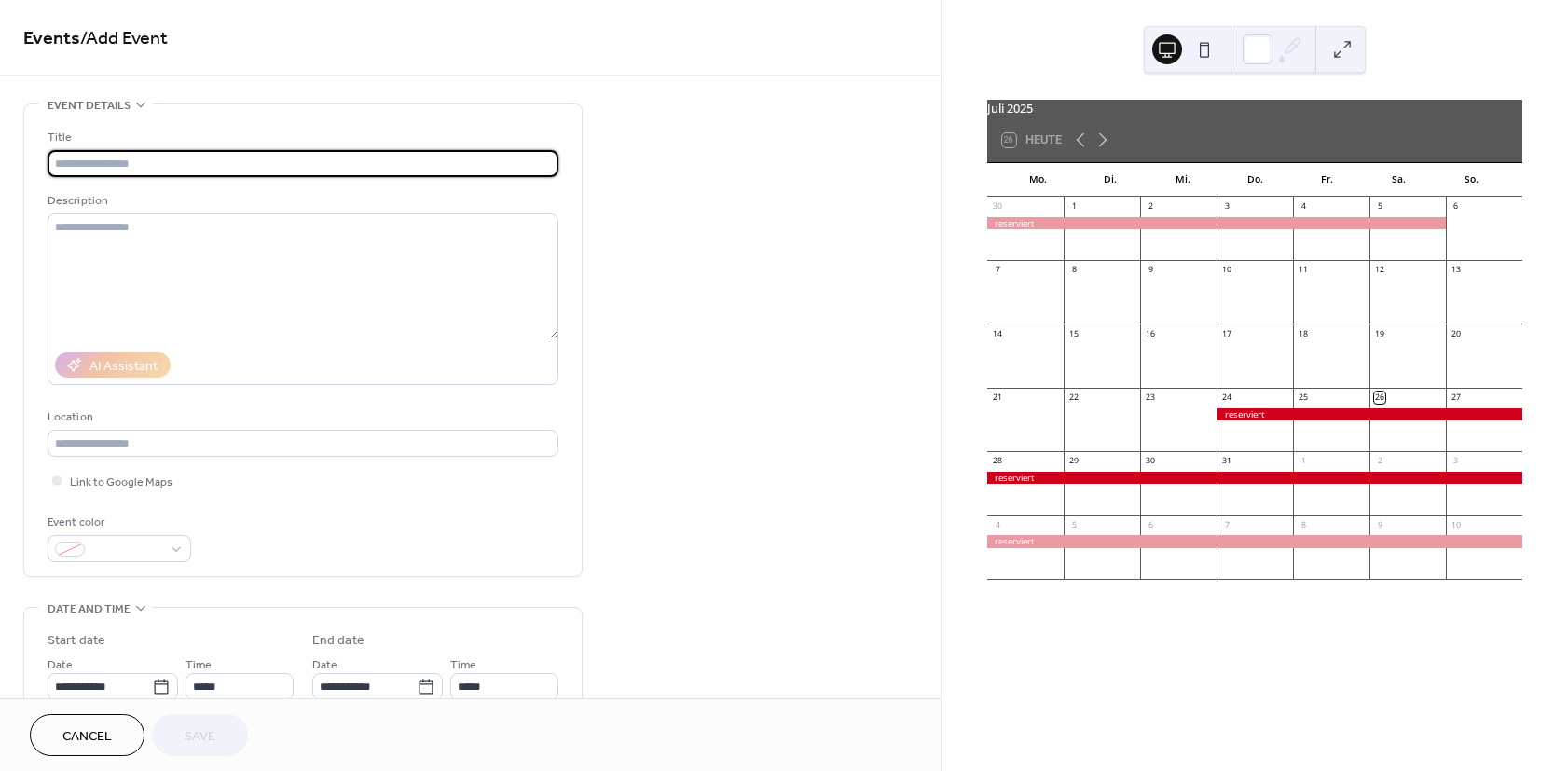 scroll, scrollTop: 0, scrollLeft: 0, axis: both 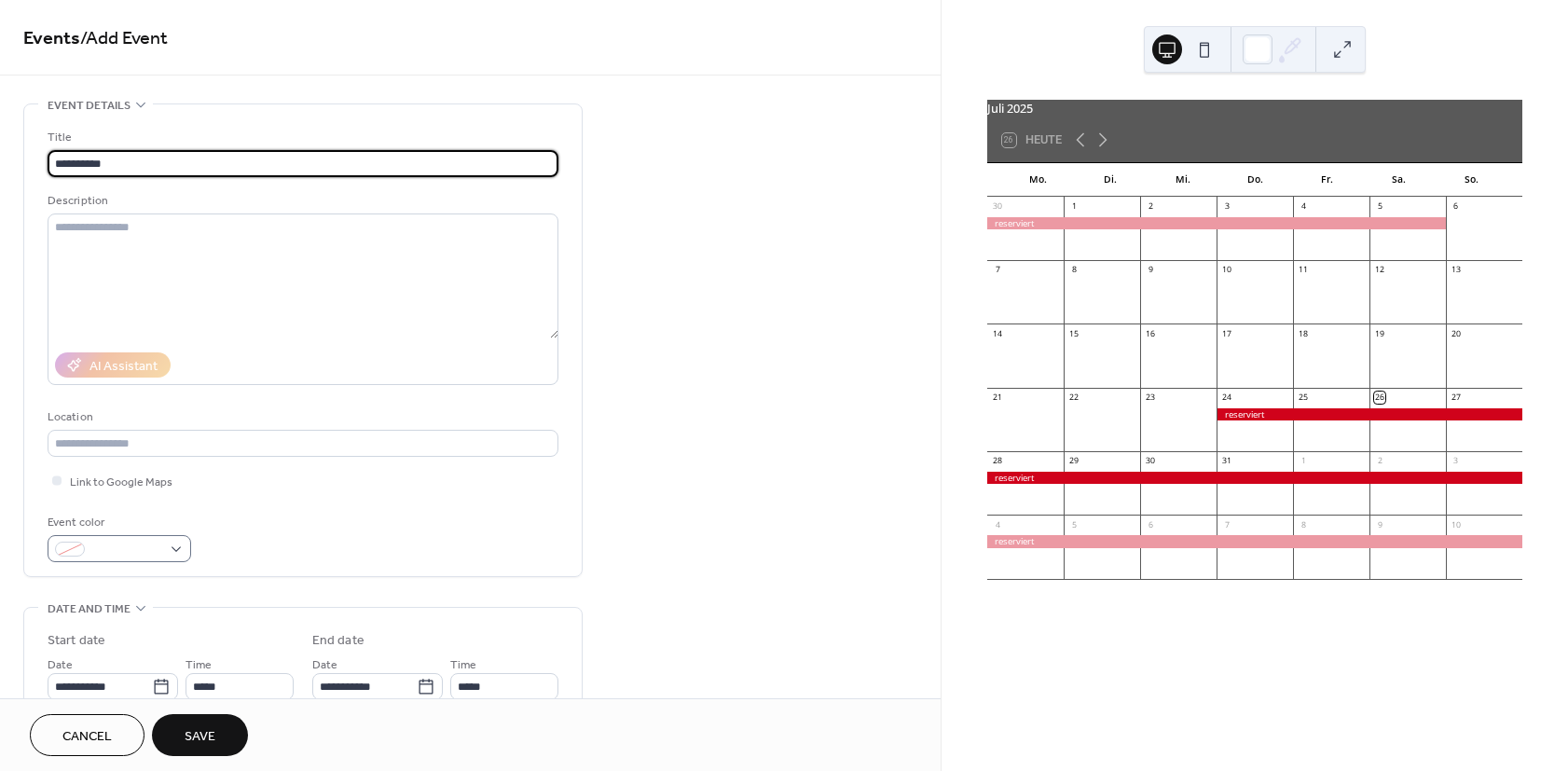 type on "**********" 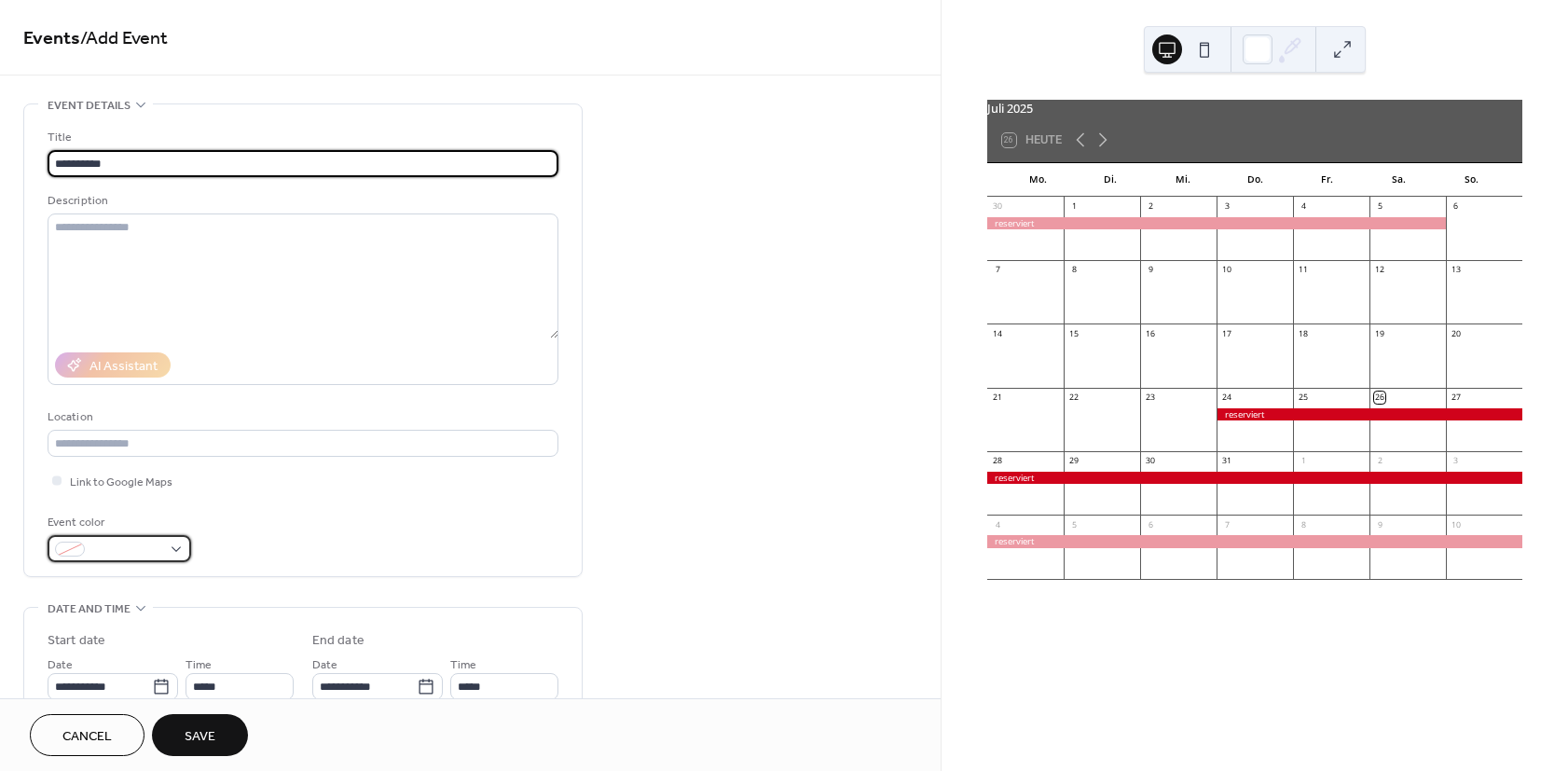 click at bounding box center [127, 550] 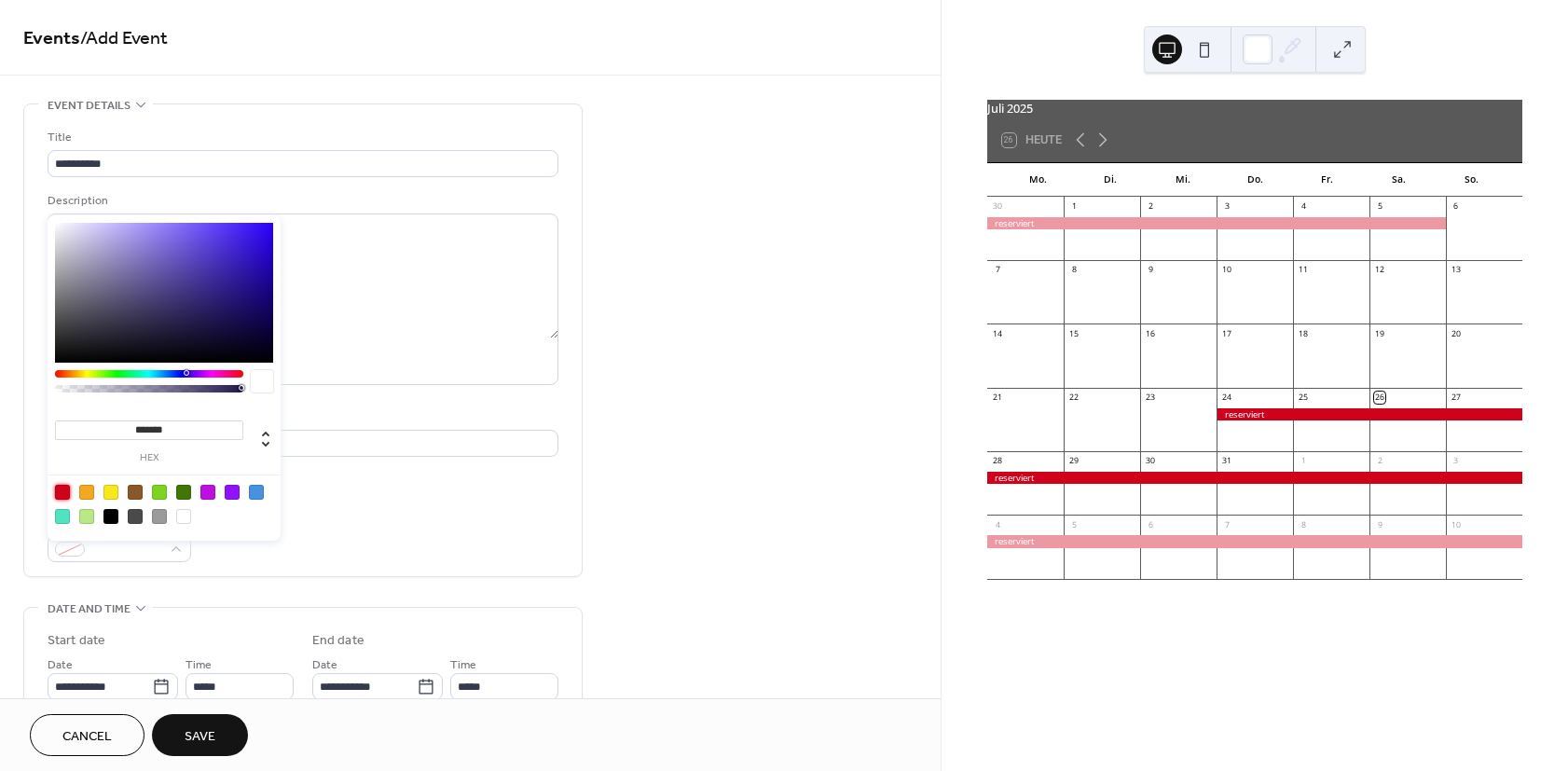 click at bounding box center (62, 492) 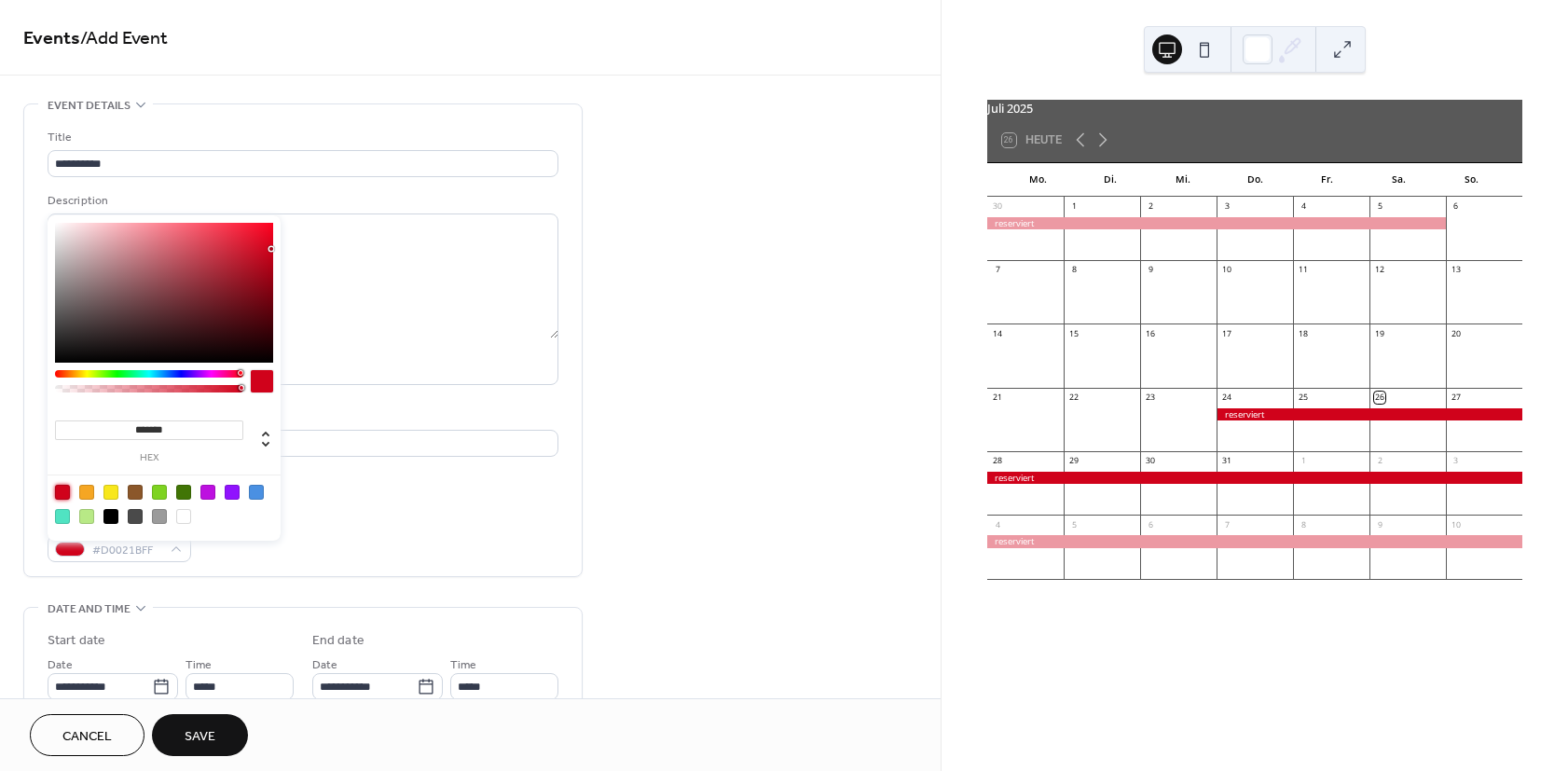click on "Event color #D0021BFF" at bounding box center (303, 537) 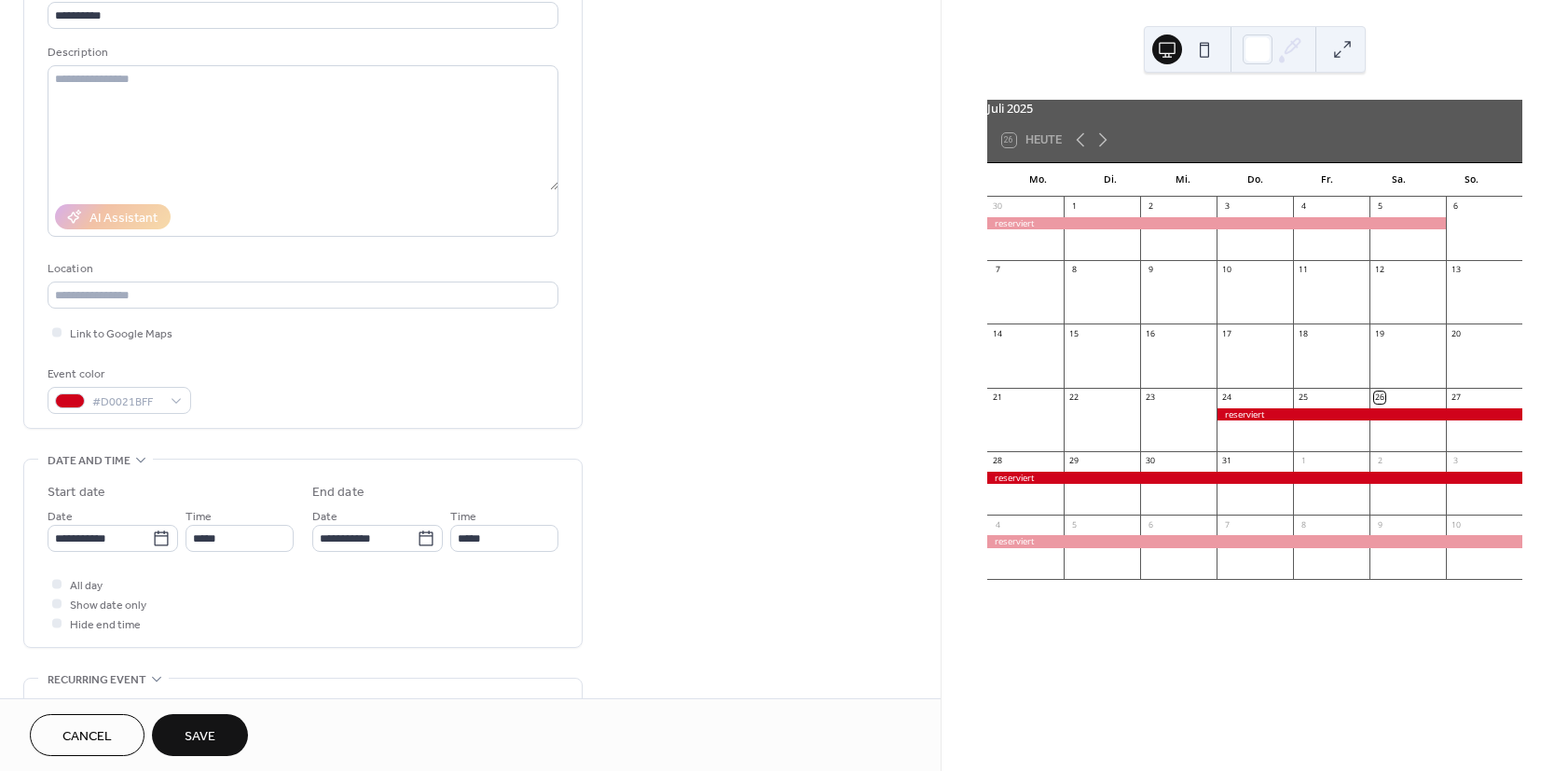 scroll, scrollTop: 168, scrollLeft: 0, axis: vertical 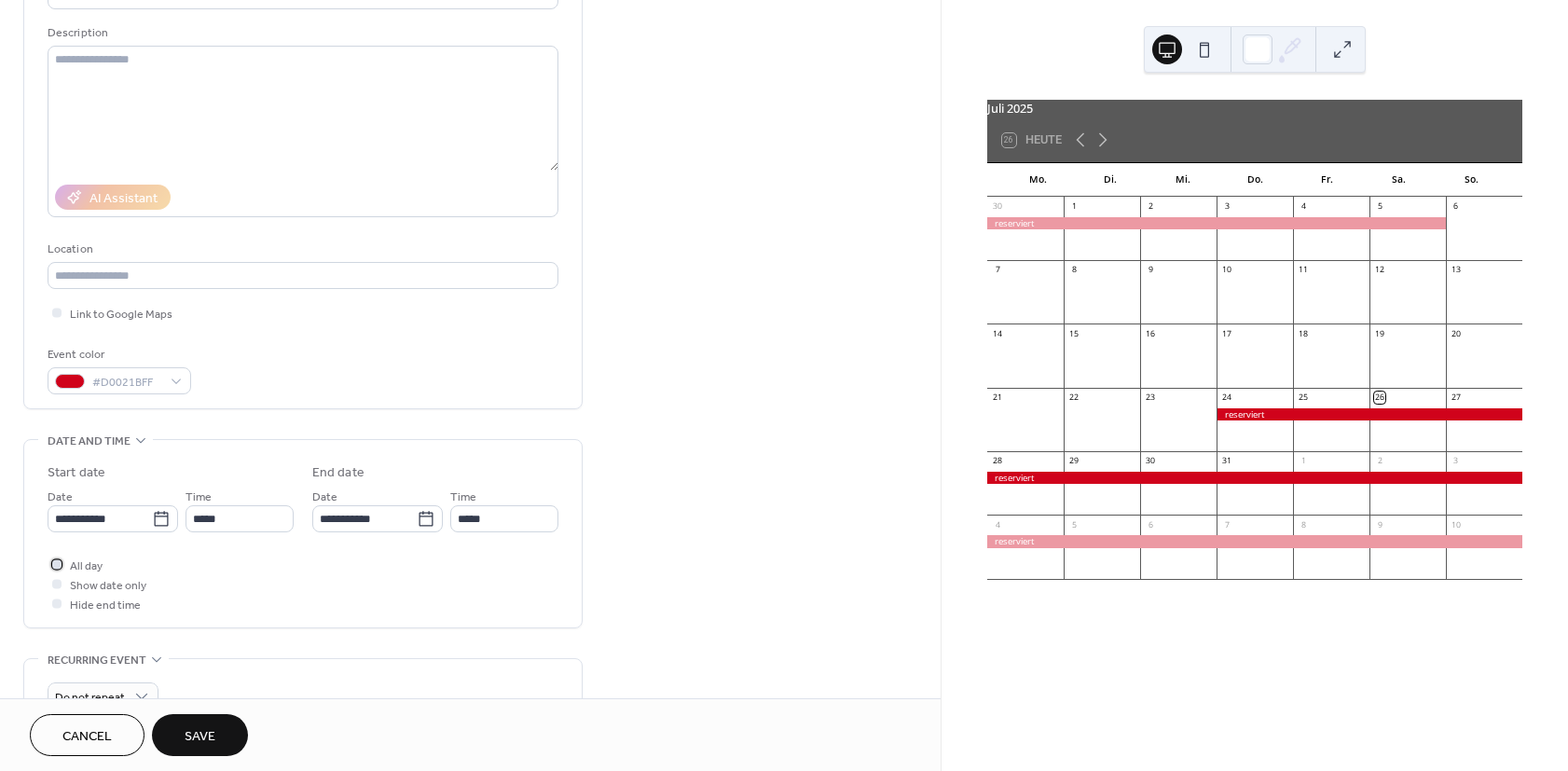 click on "All day" at bounding box center [86, 566] 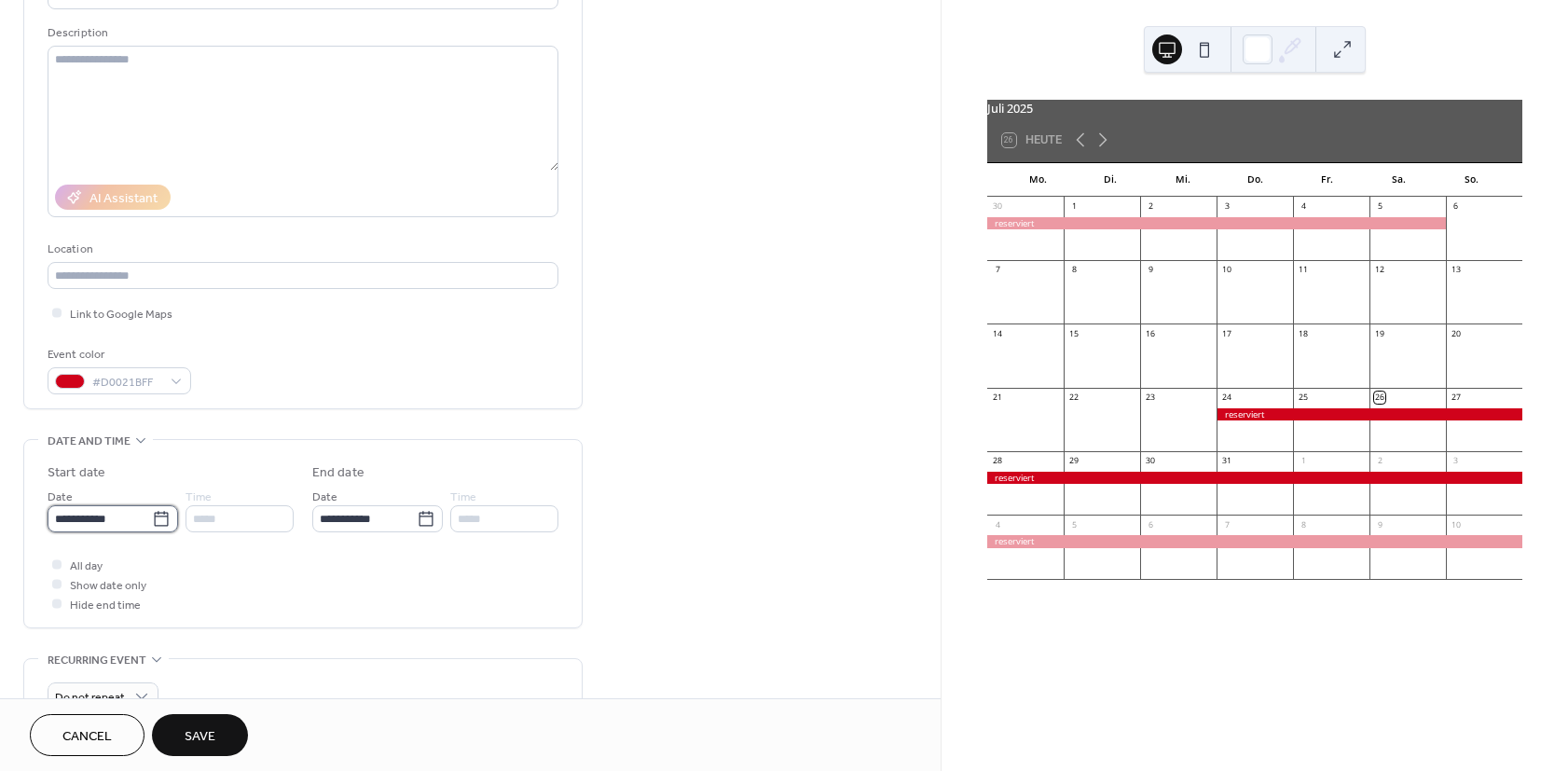 click on "**********" at bounding box center (100, 518) 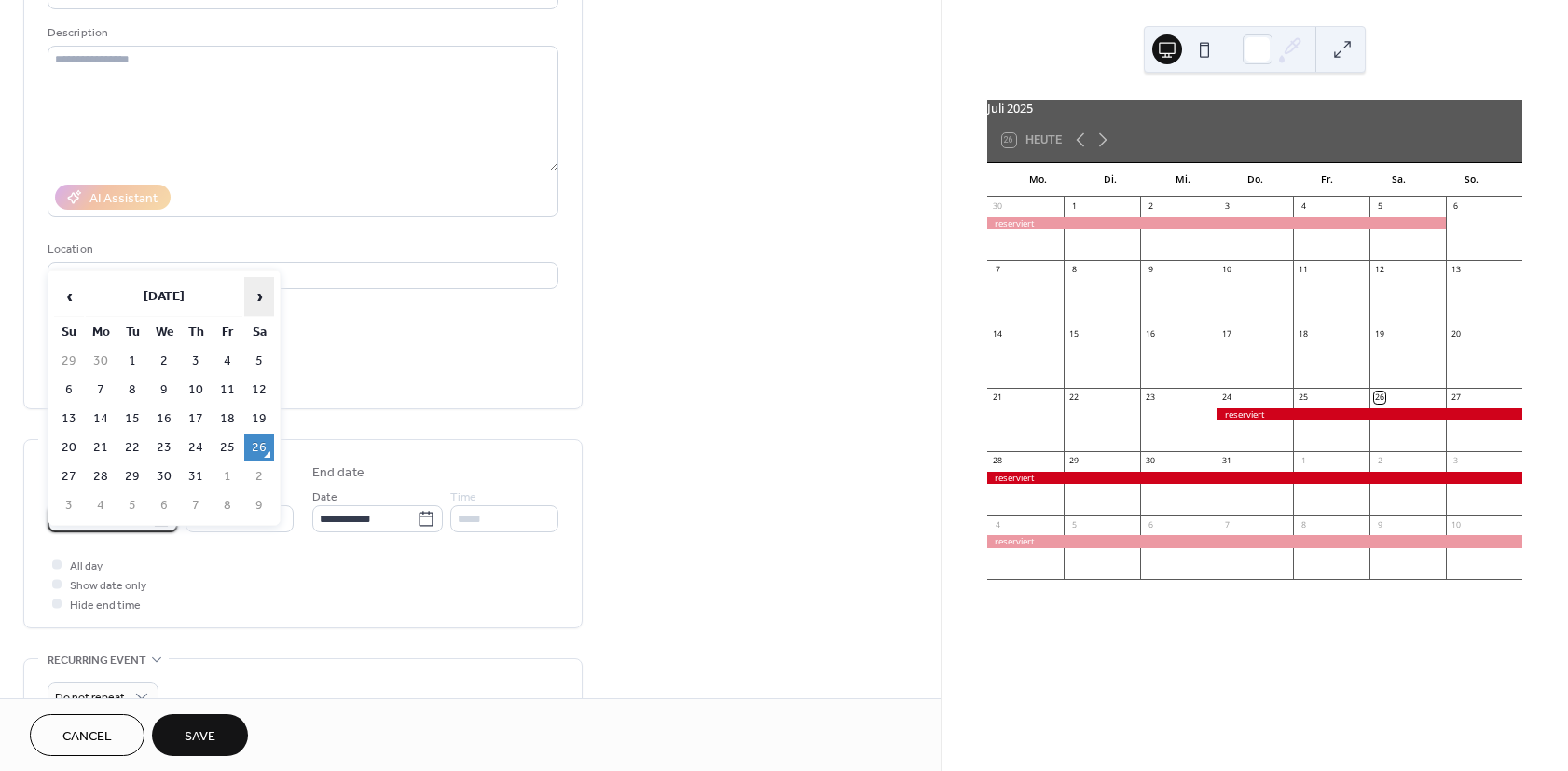 click on "›" at bounding box center (259, 296) 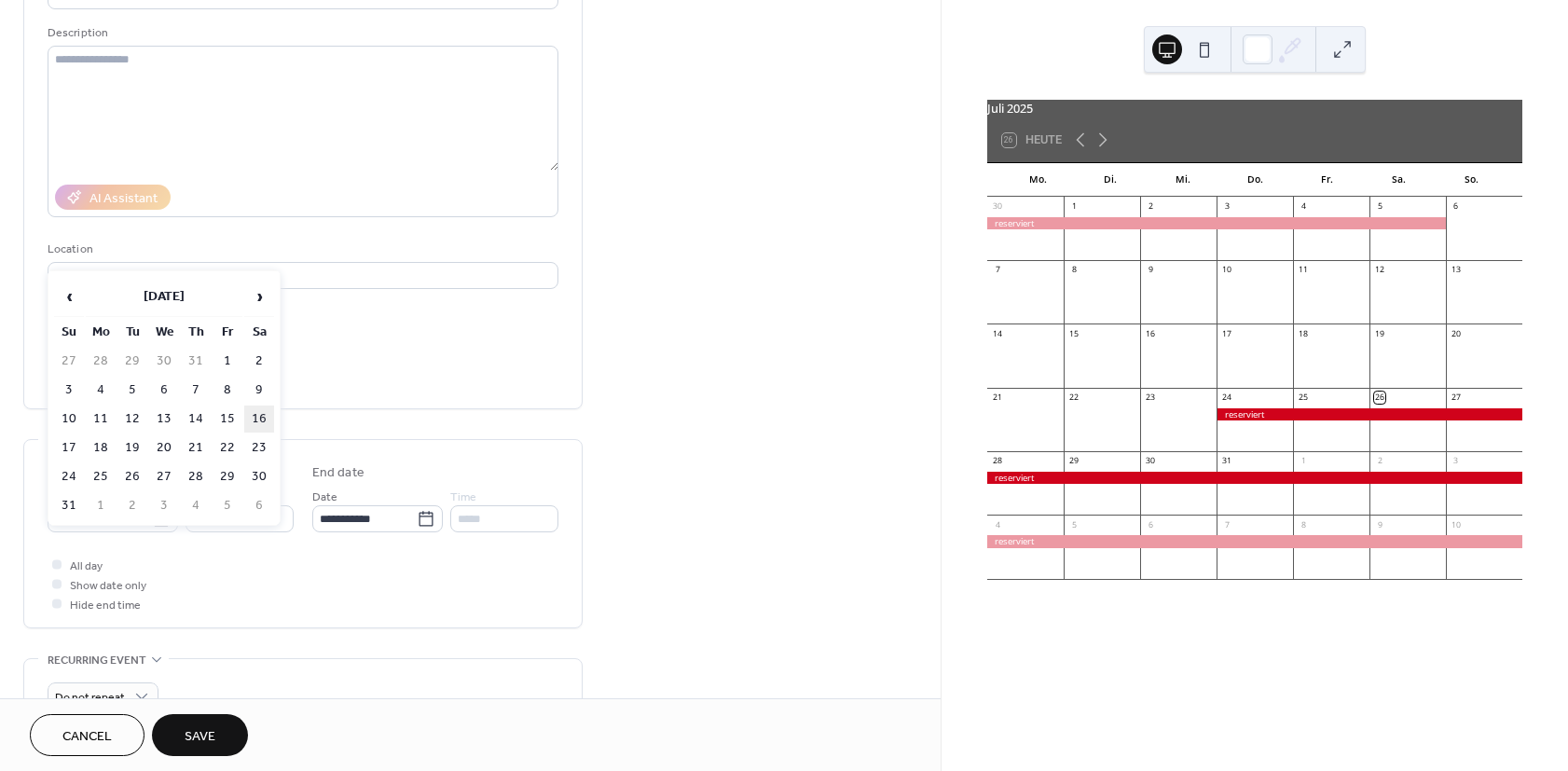click on "16" at bounding box center (259, 419) 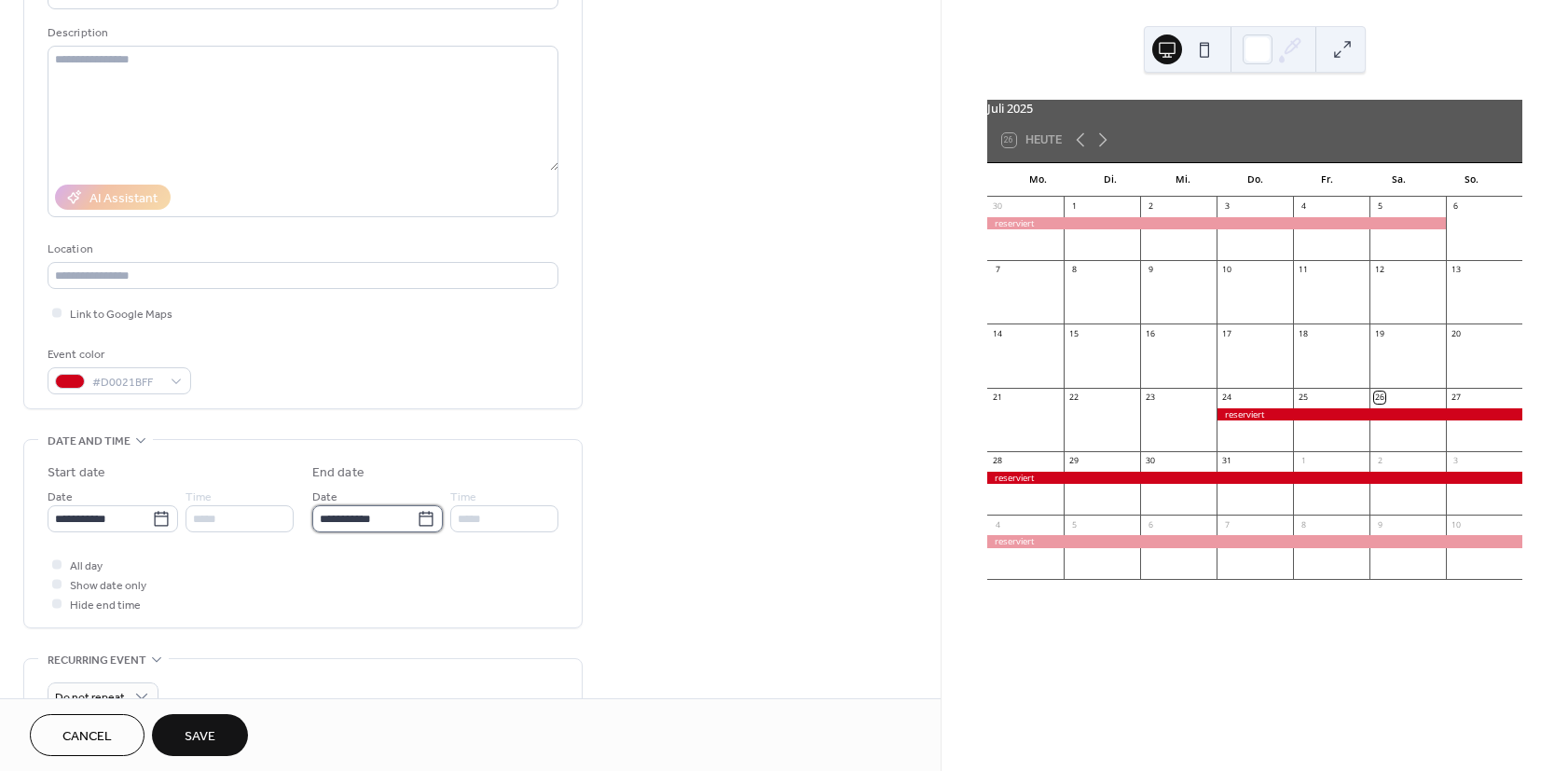 click on "**********" at bounding box center [364, 518] 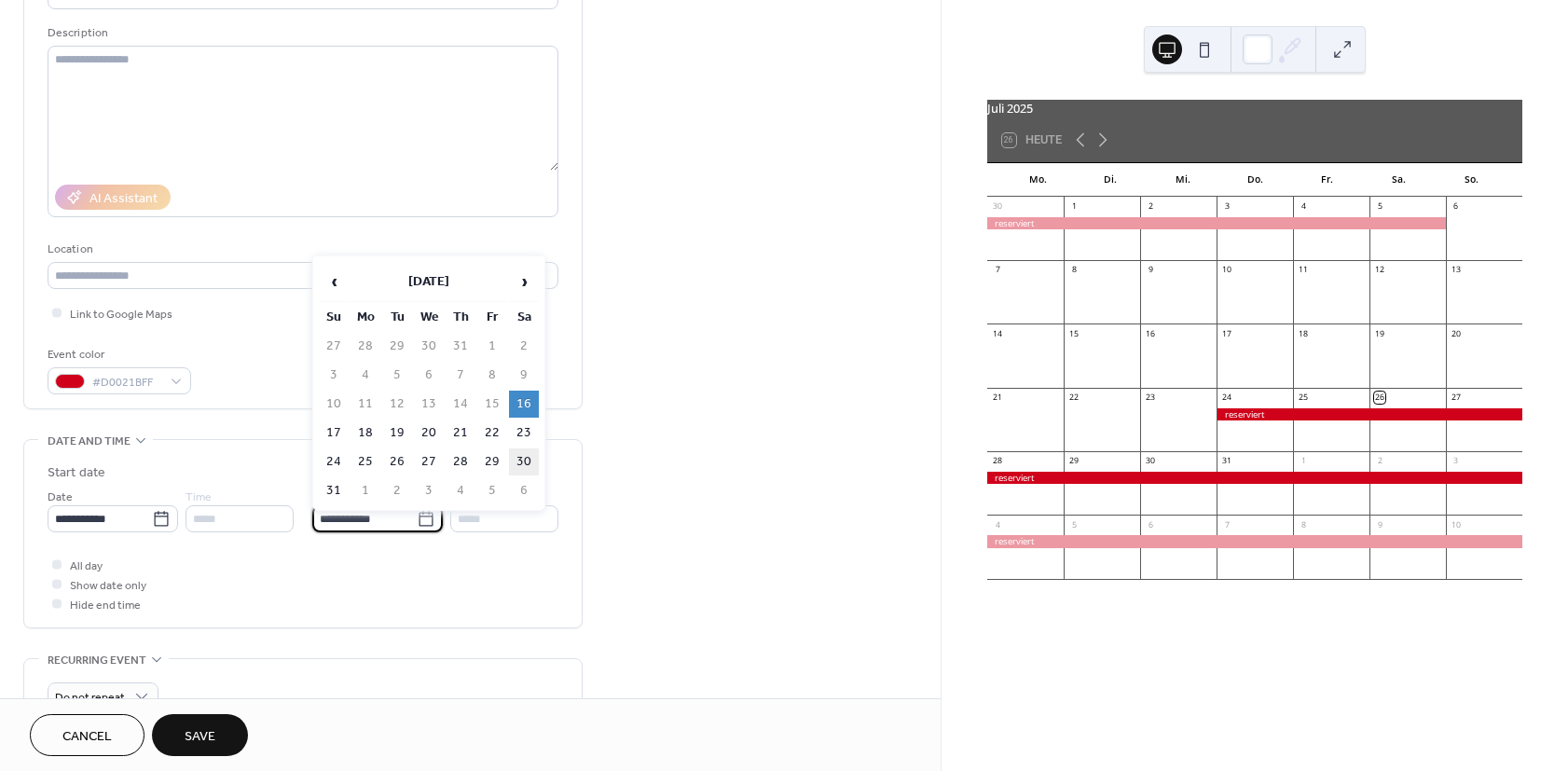click on "30" at bounding box center [524, 461] 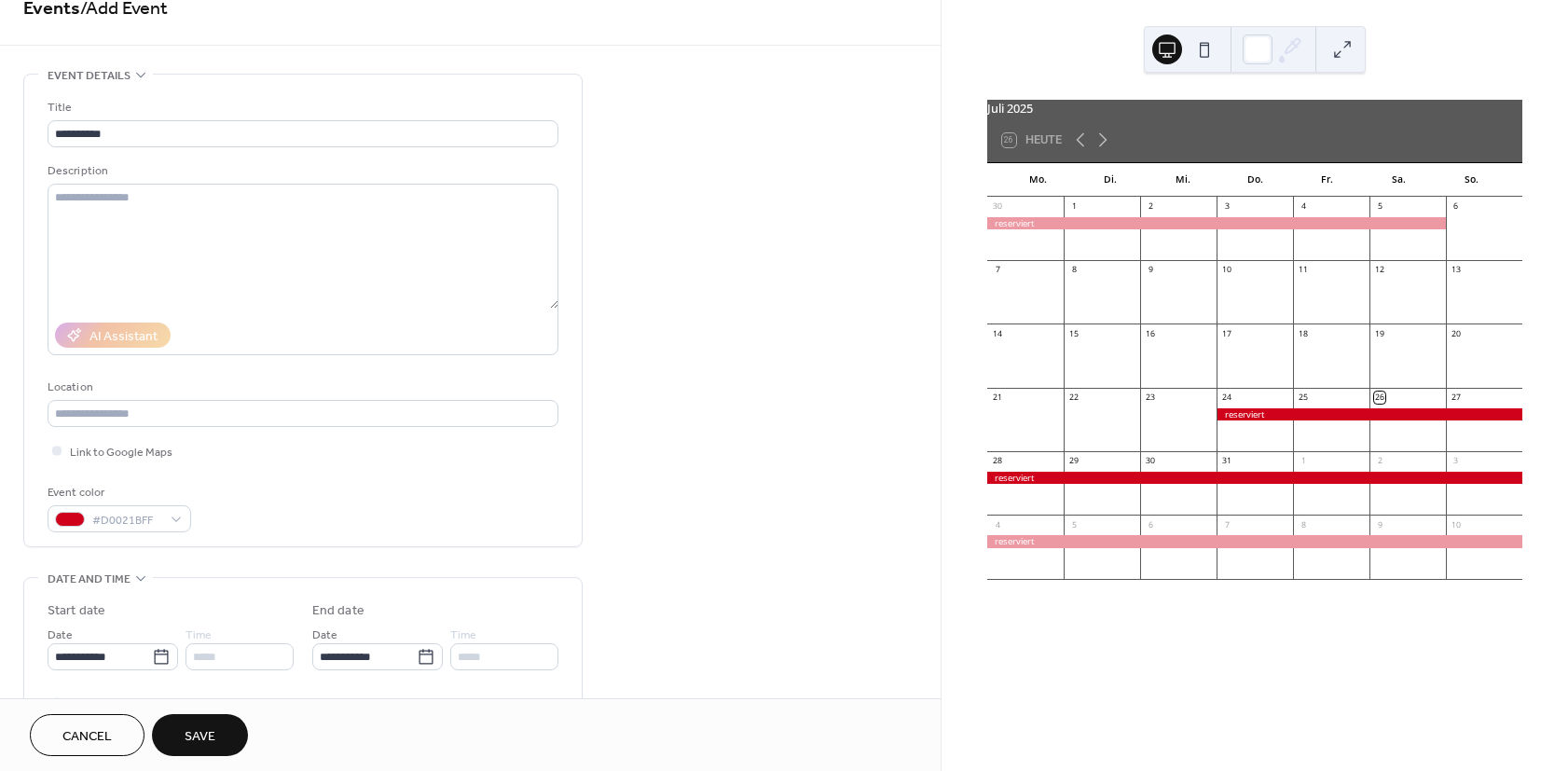 scroll, scrollTop: 0, scrollLeft: 0, axis: both 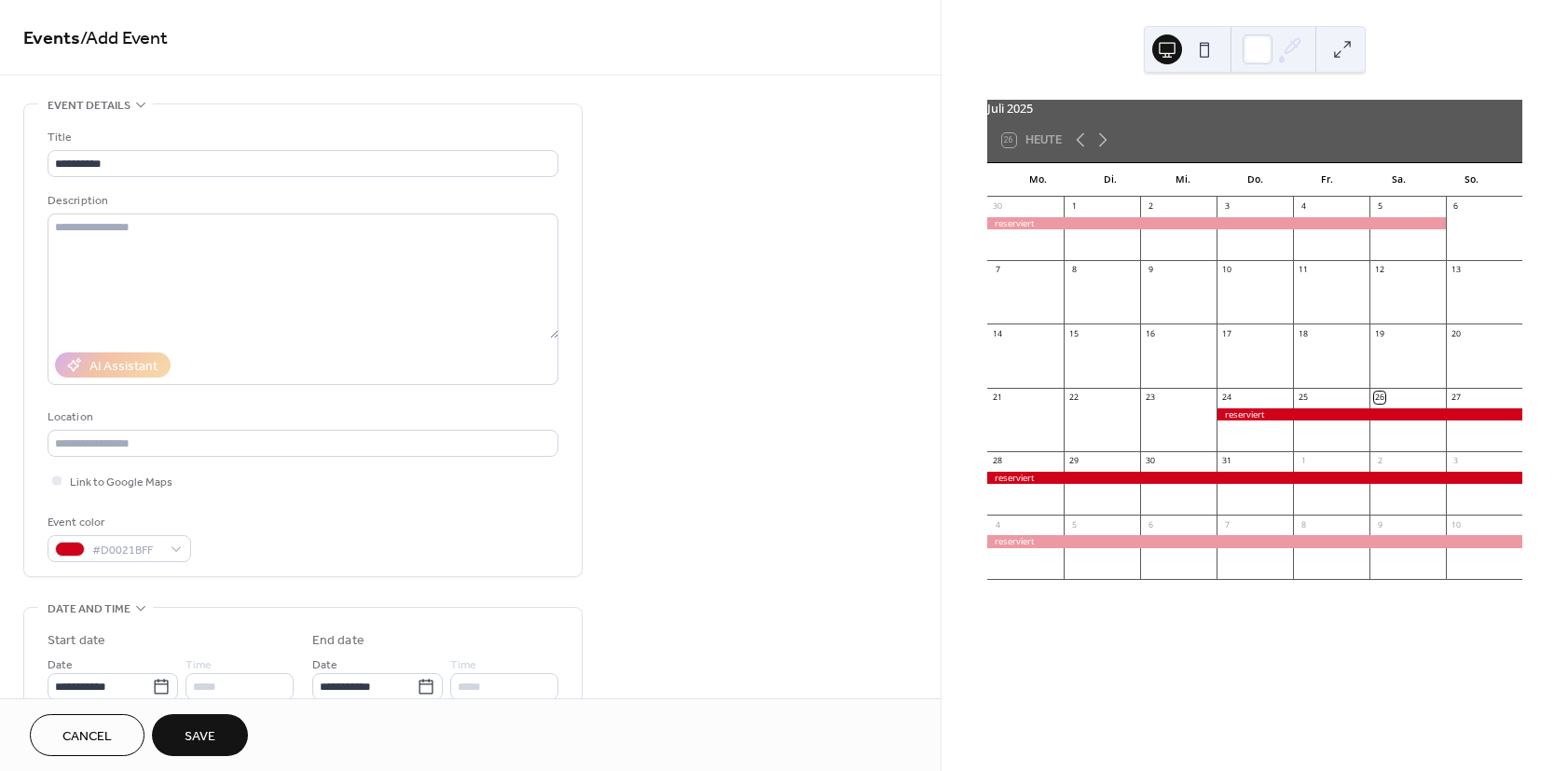 click on "Save" at bounding box center [199, 737] 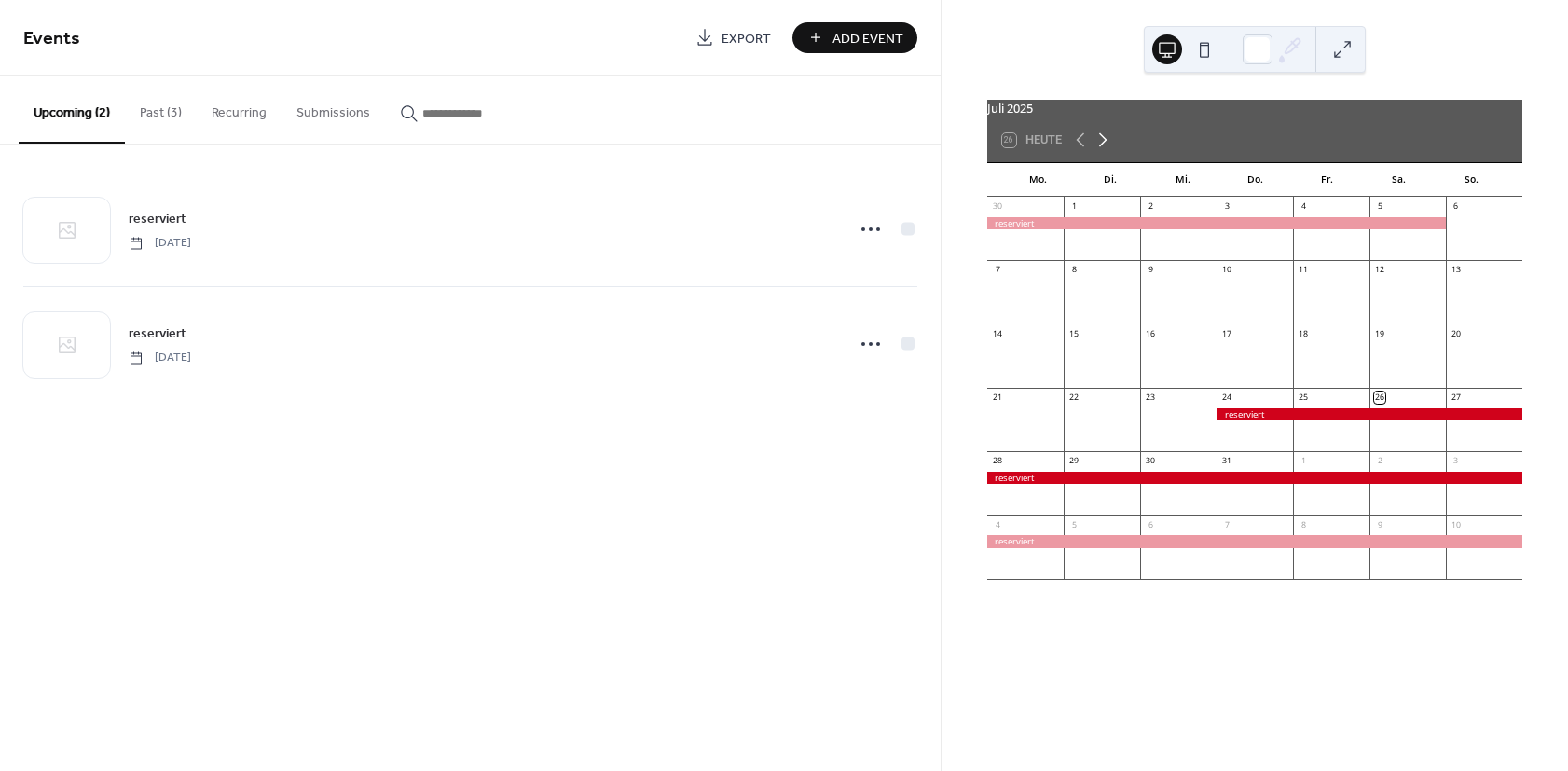 click 